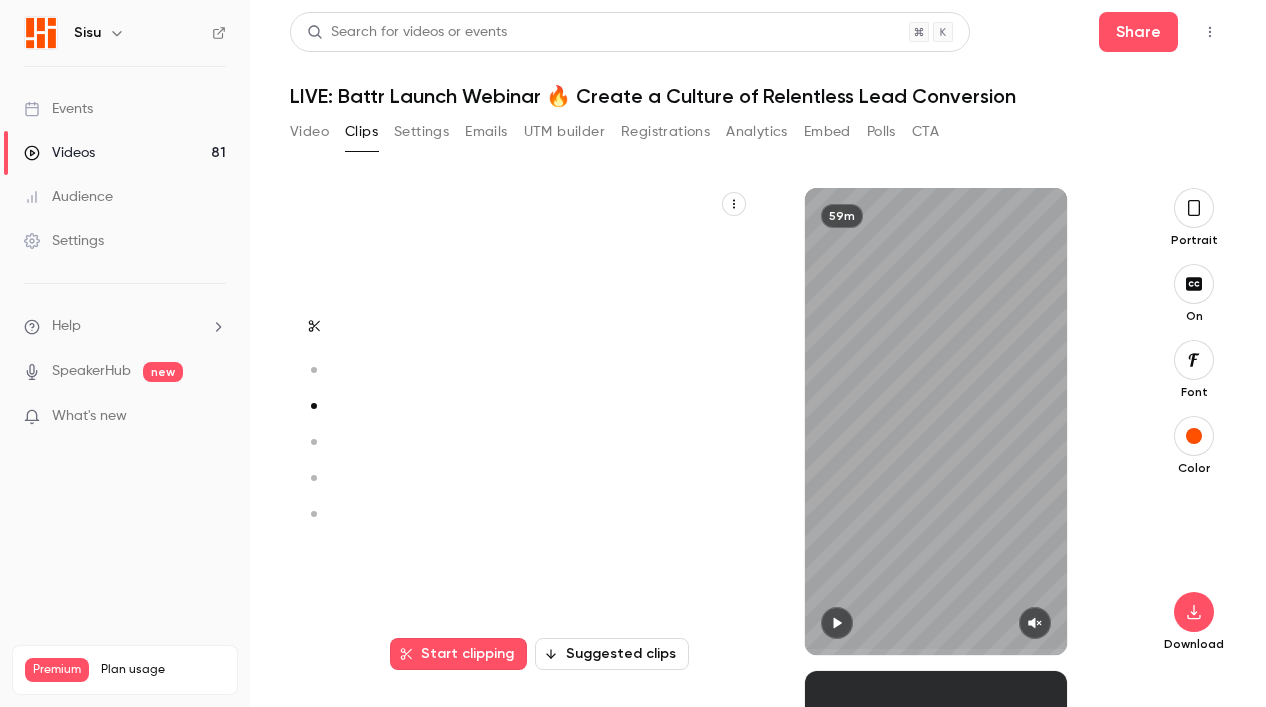 scroll, scrollTop: 0, scrollLeft: 0, axis: both 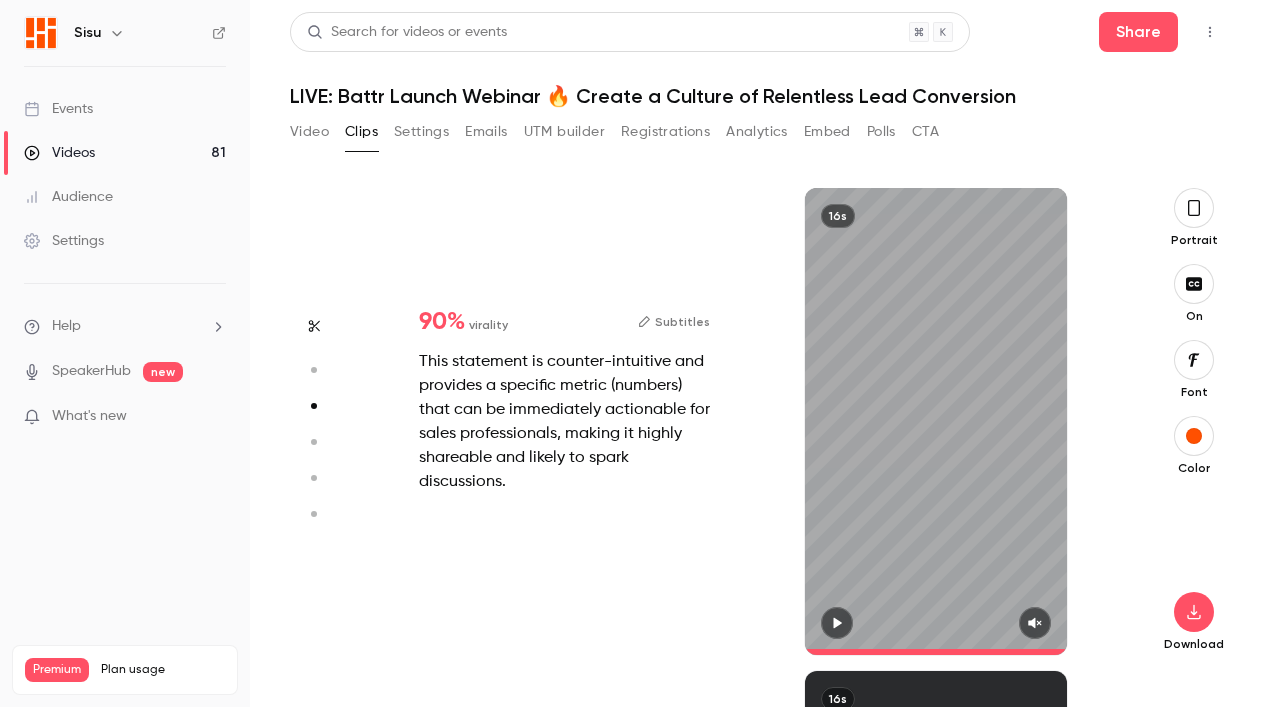 click 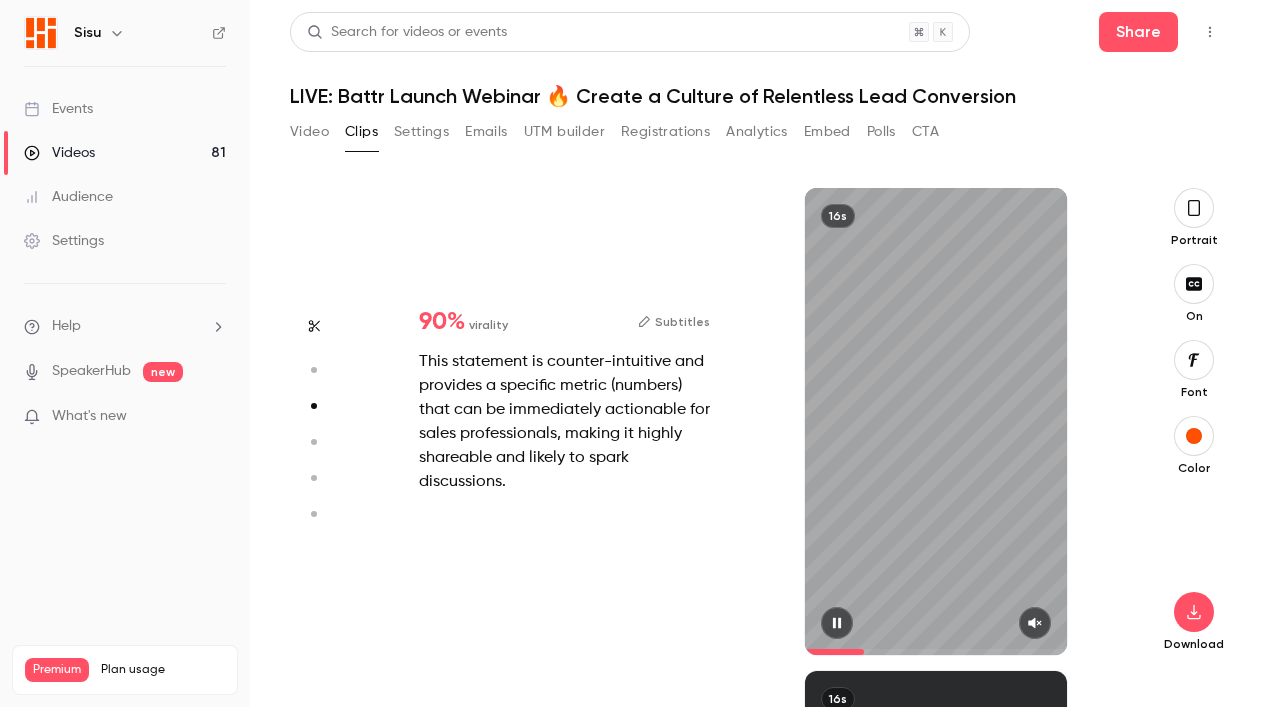 click at bounding box center (1035, 623) 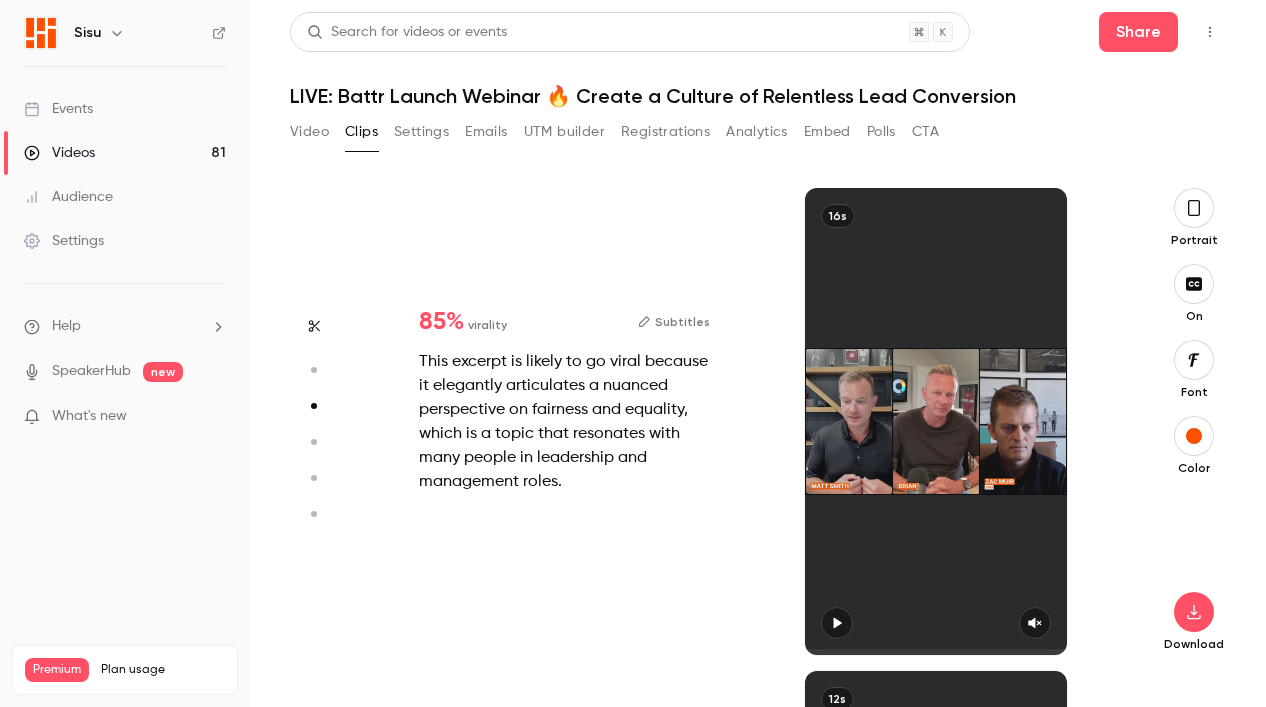 type on "*" 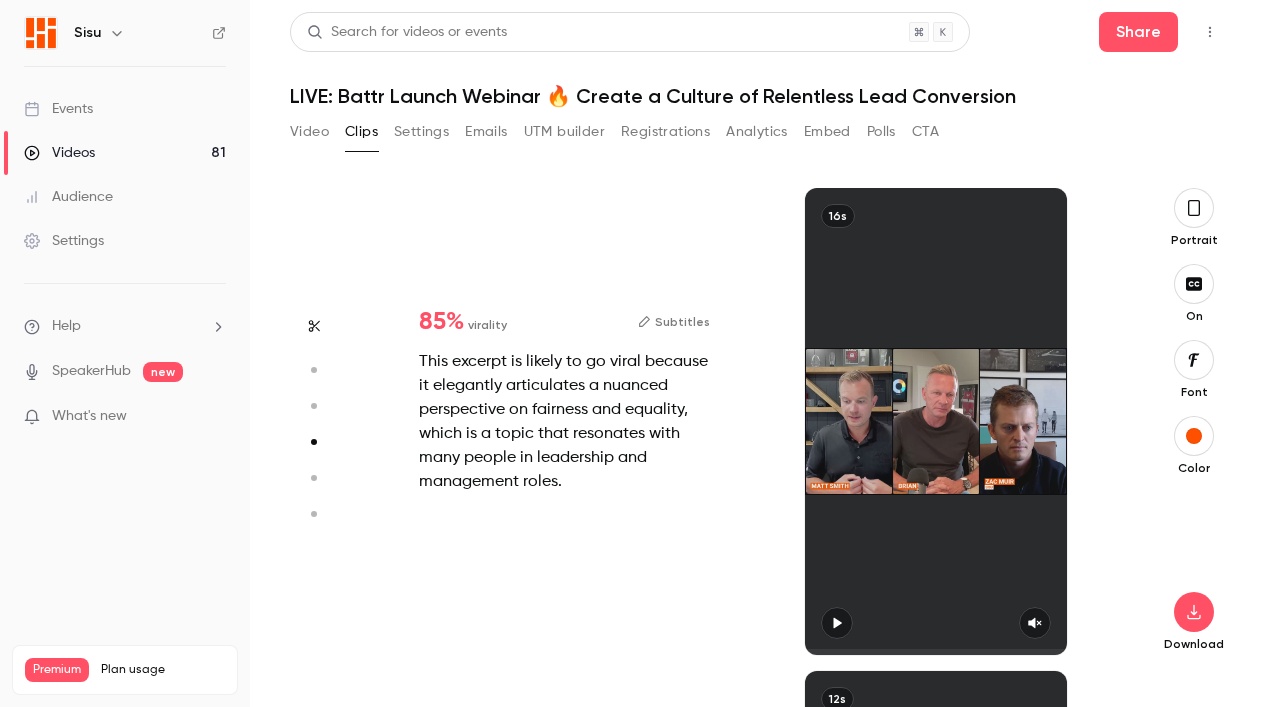 scroll, scrollTop: 1449, scrollLeft: 0, axis: vertical 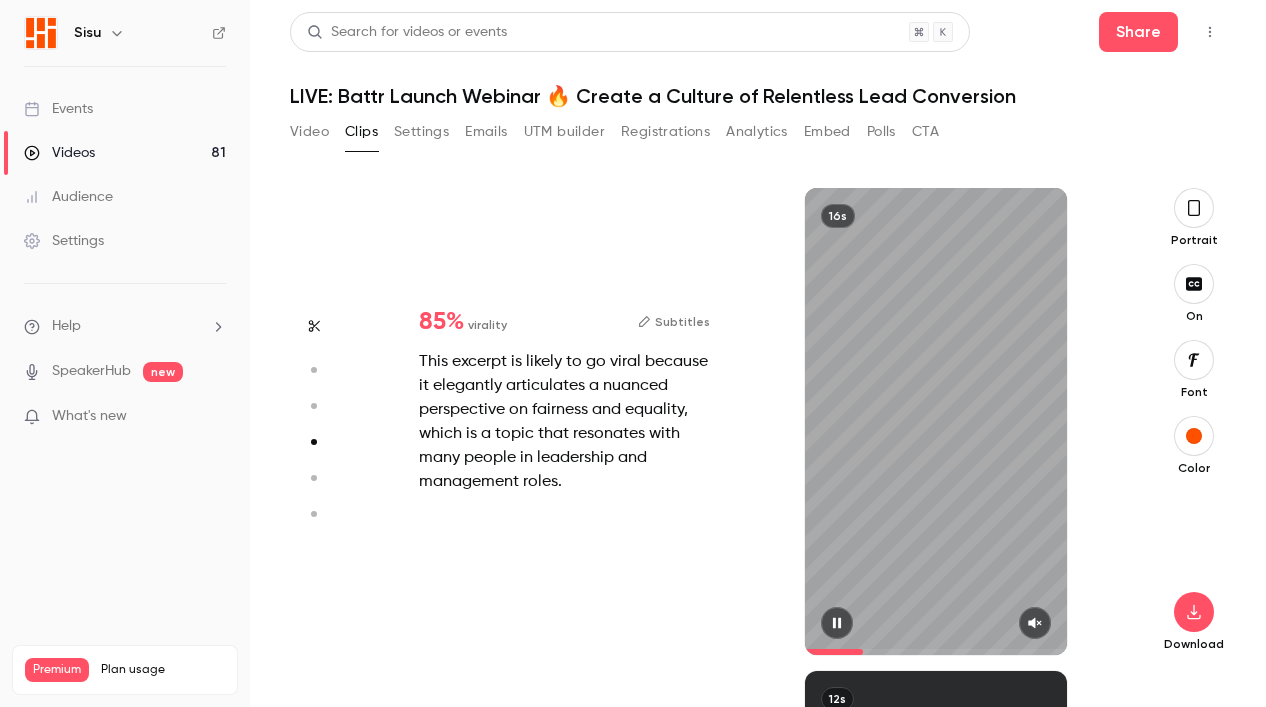 click 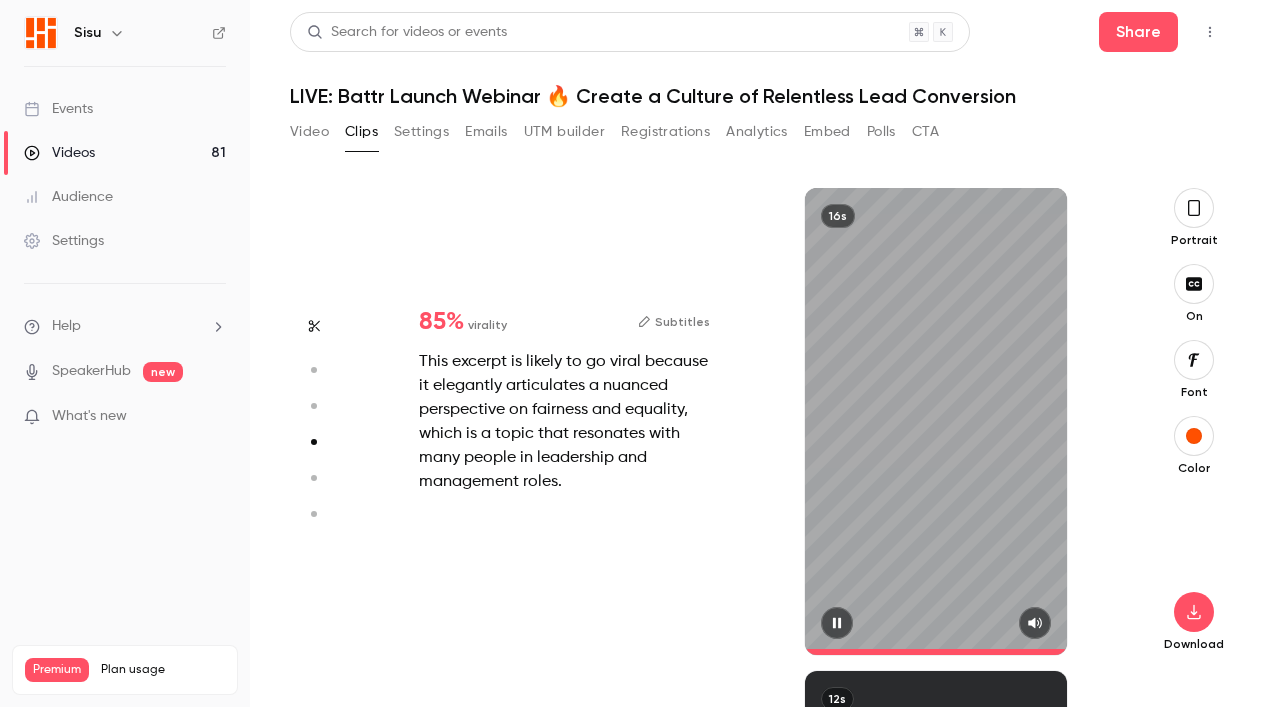 type on "*" 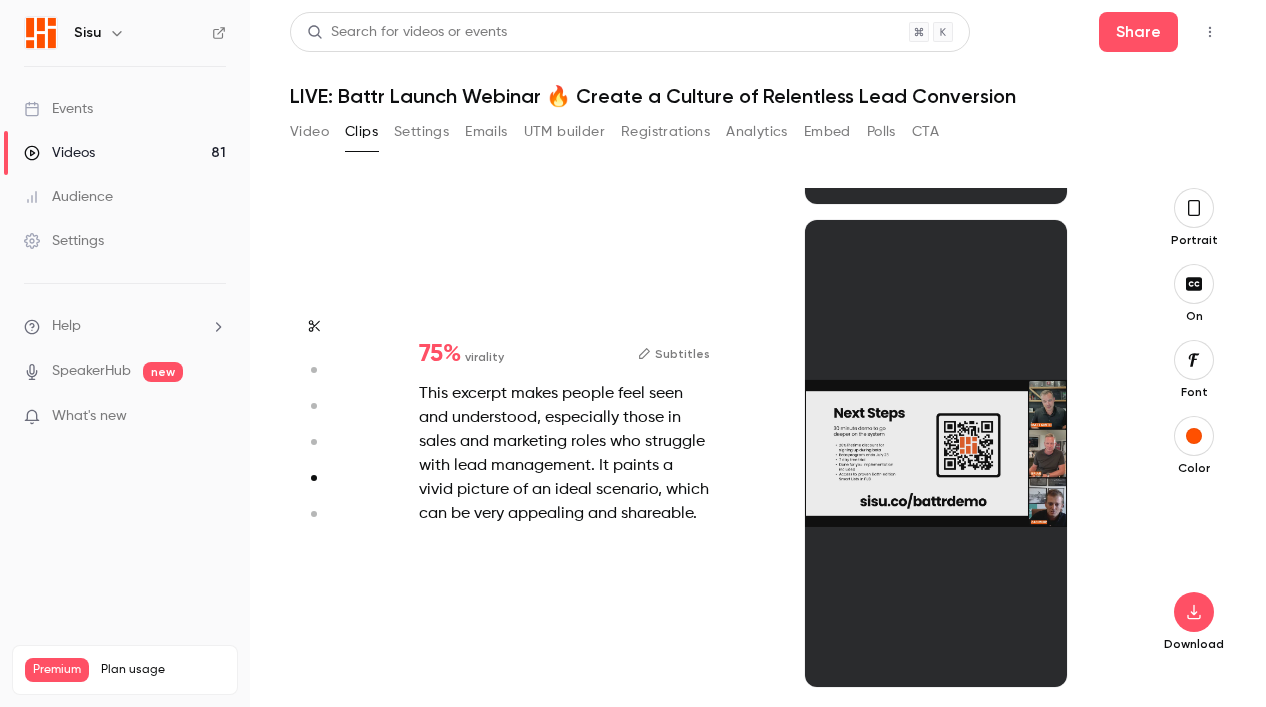 scroll, scrollTop: 1932, scrollLeft: 0, axis: vertical 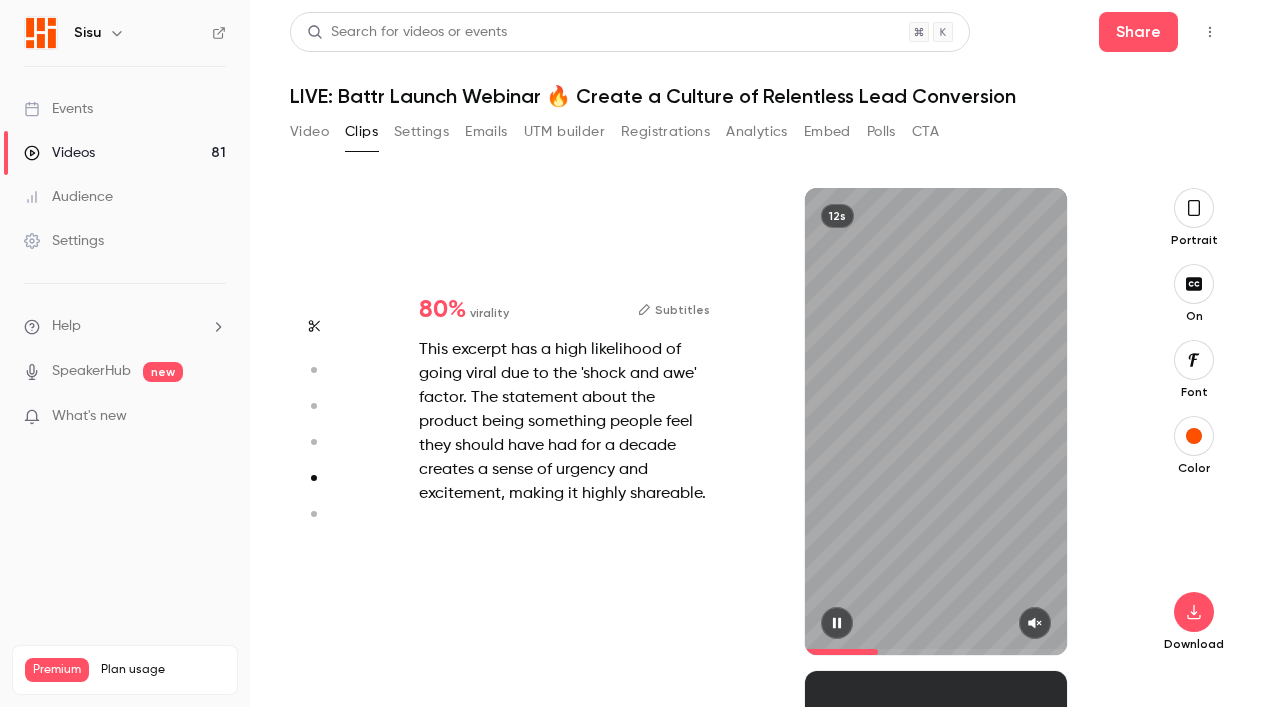 click at bounding box center [1035, 623] 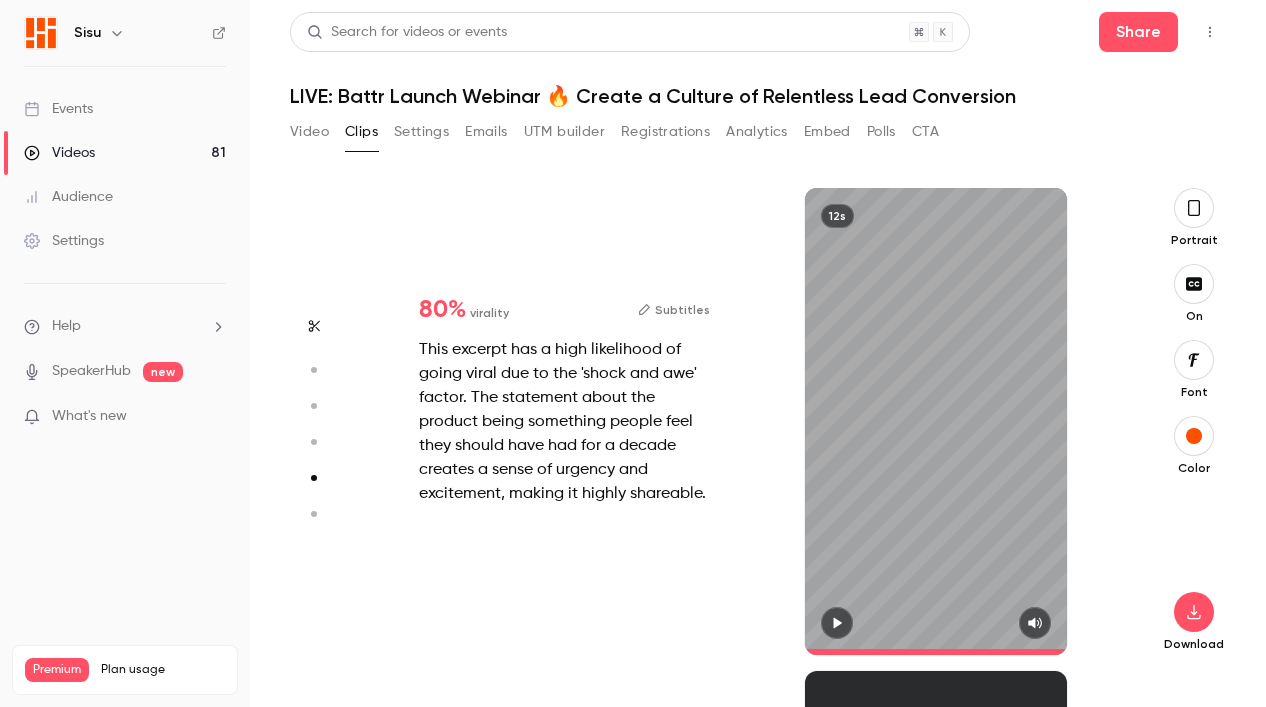 scroll, scrollTop: 2383, scrollLeft: 0, axis: vertical 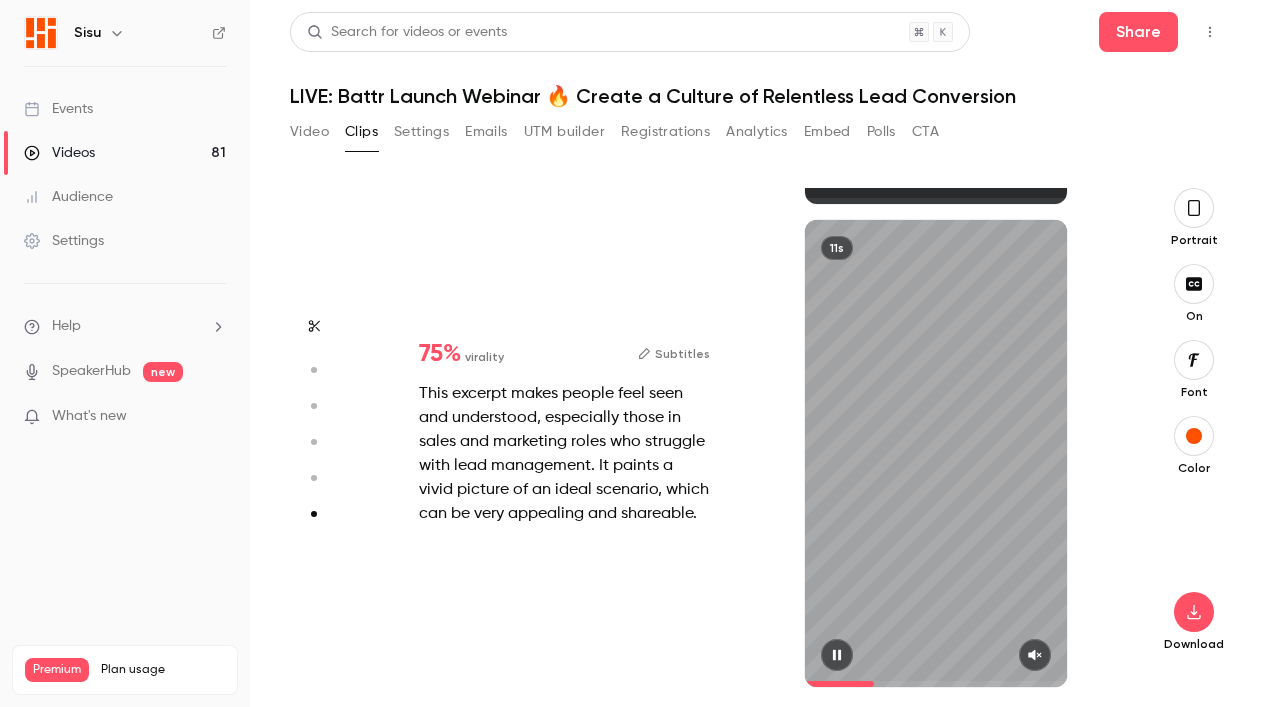 click 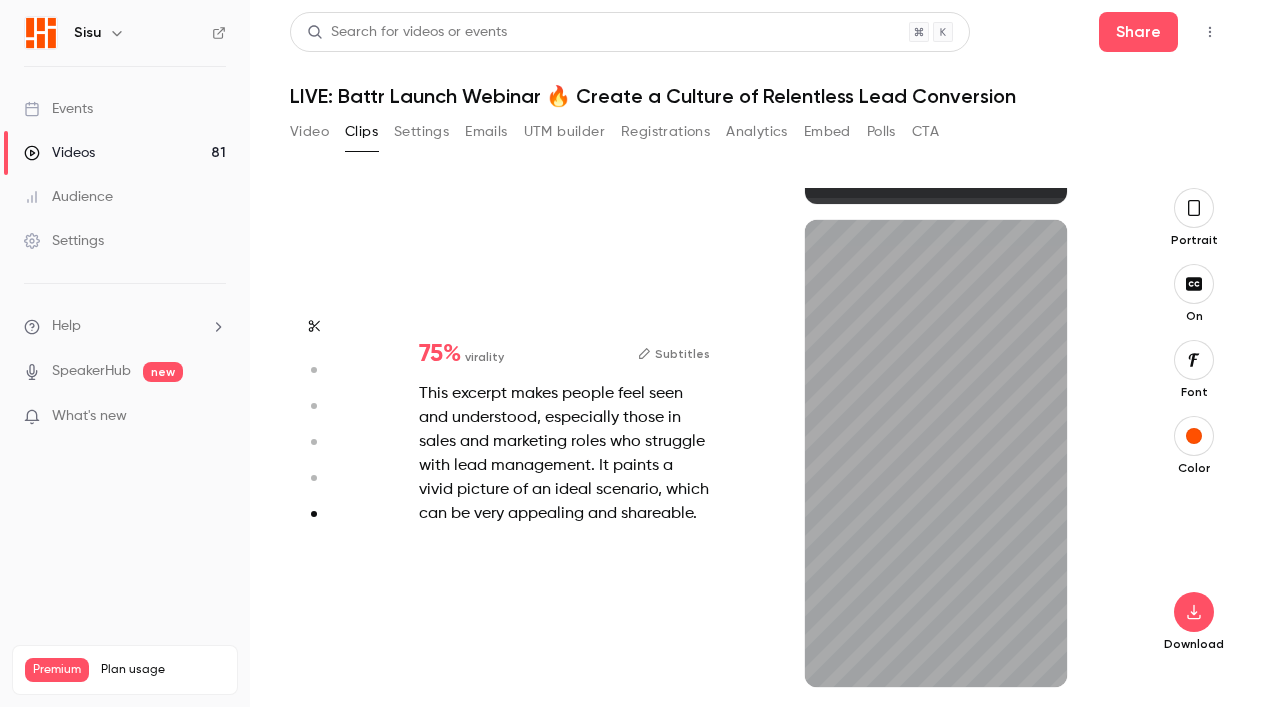 click 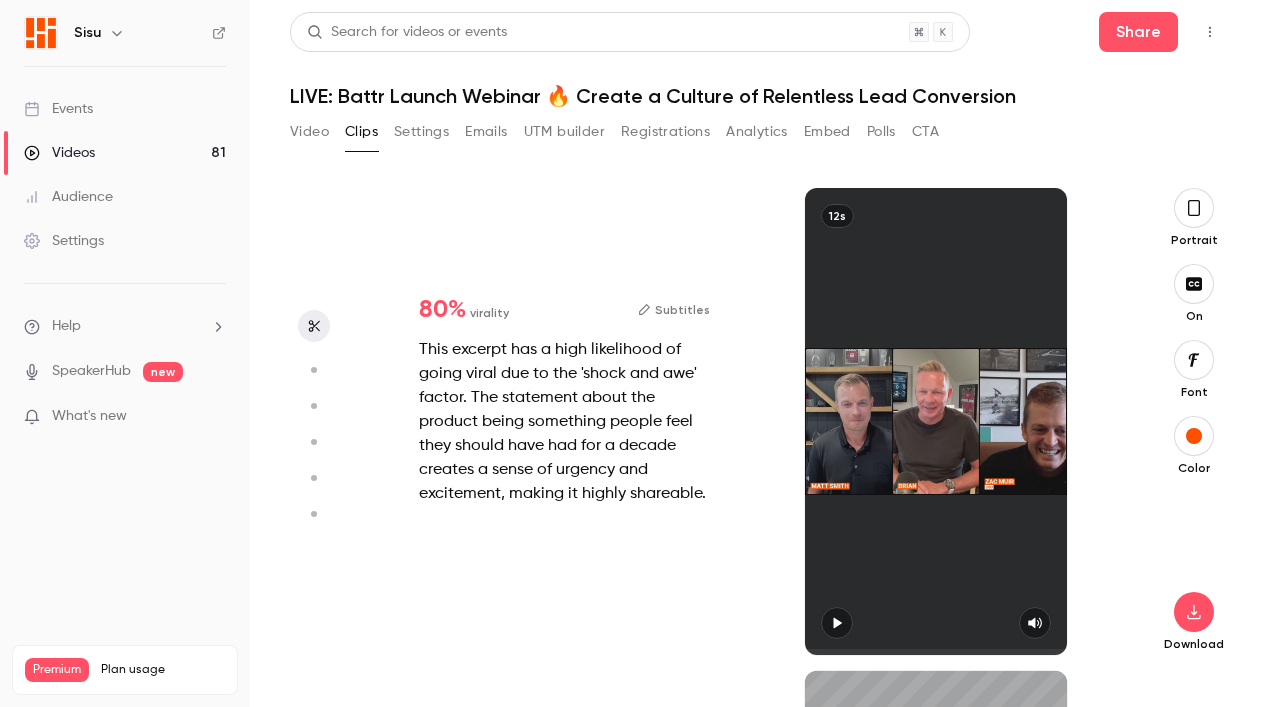 type on "*" 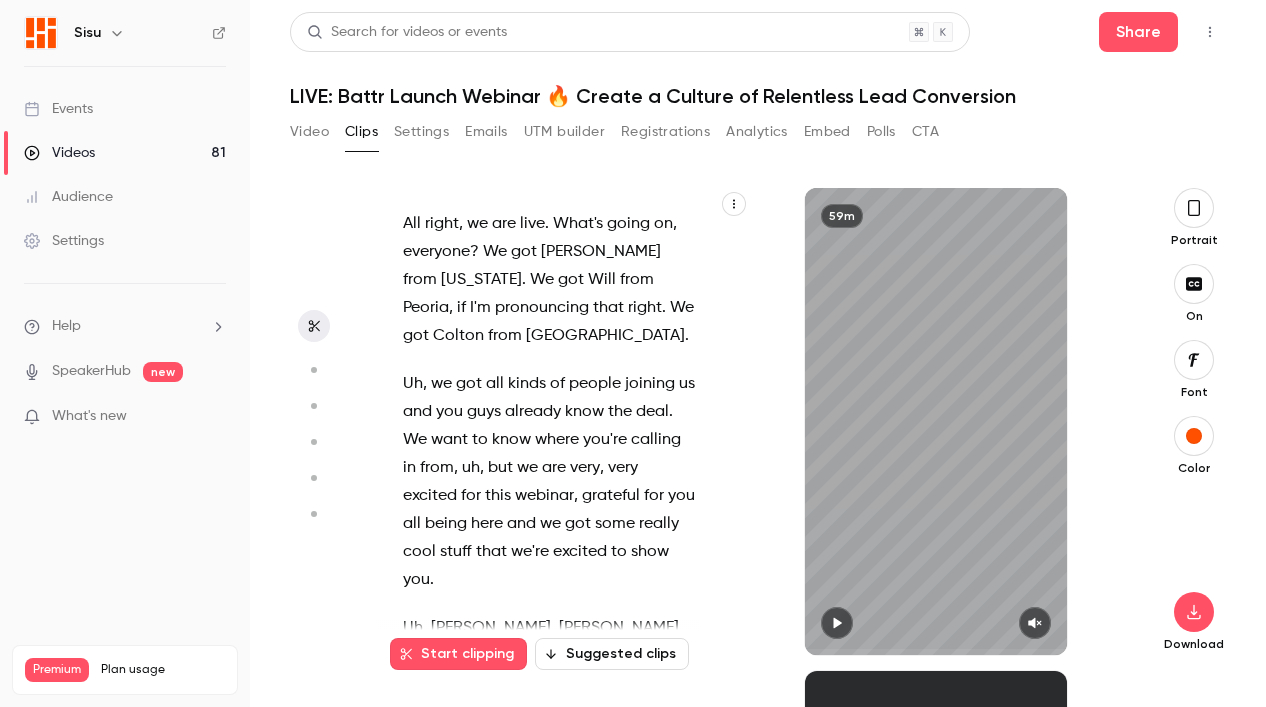 scroll, scrollTop: 0, scrollLeft: 0, axis: both 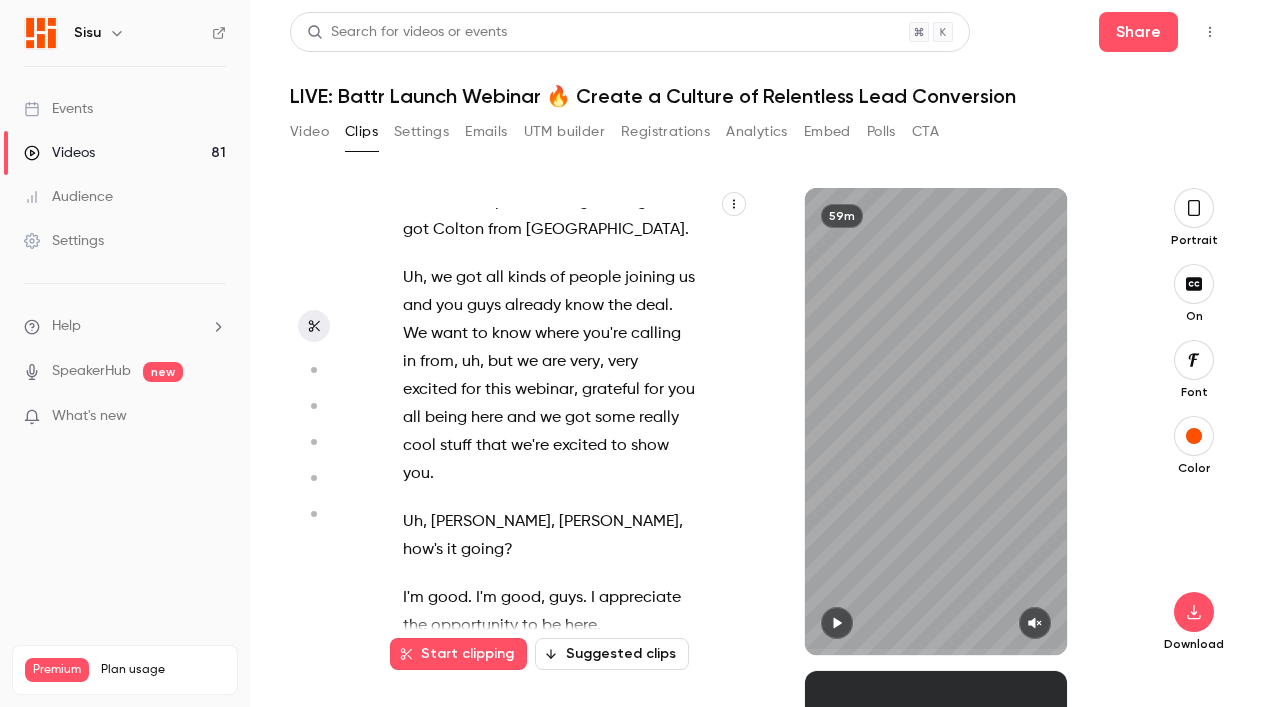 click on "Suggested clips" at bounding box center [612, 654] 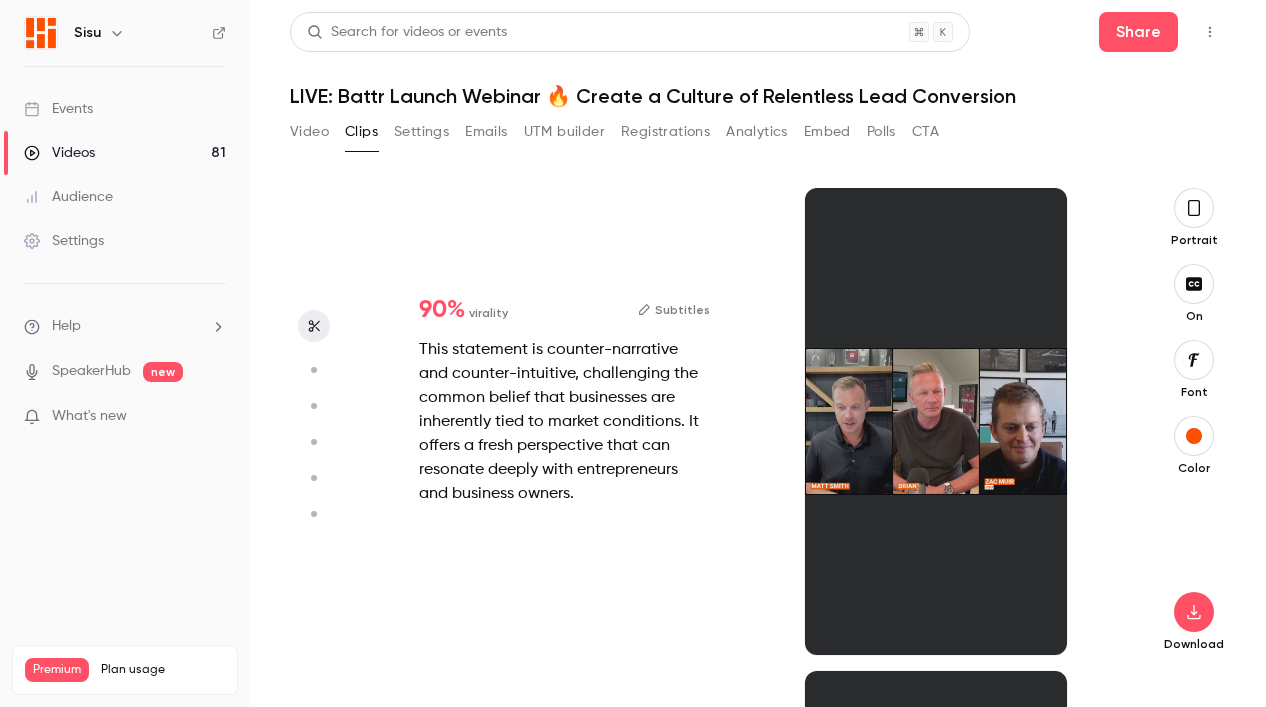 scroll, scrollTop: 0, scrollLeft: 0, axis: both 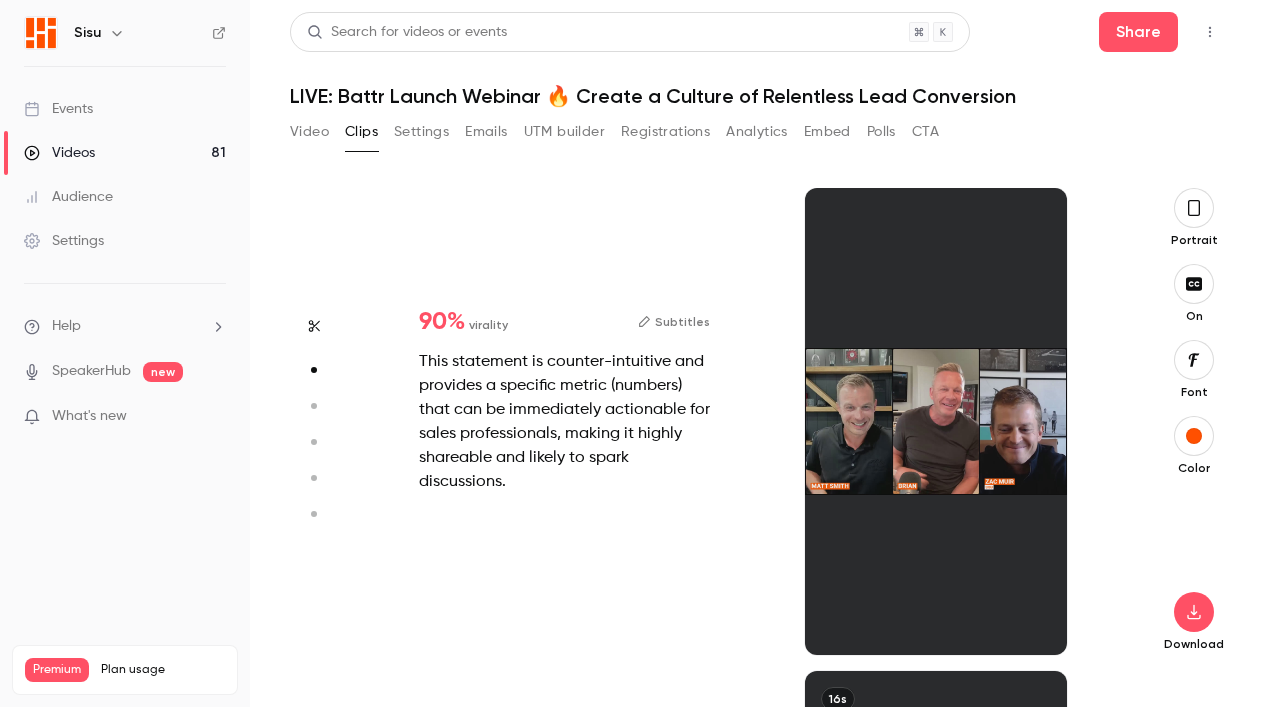 type on "*" 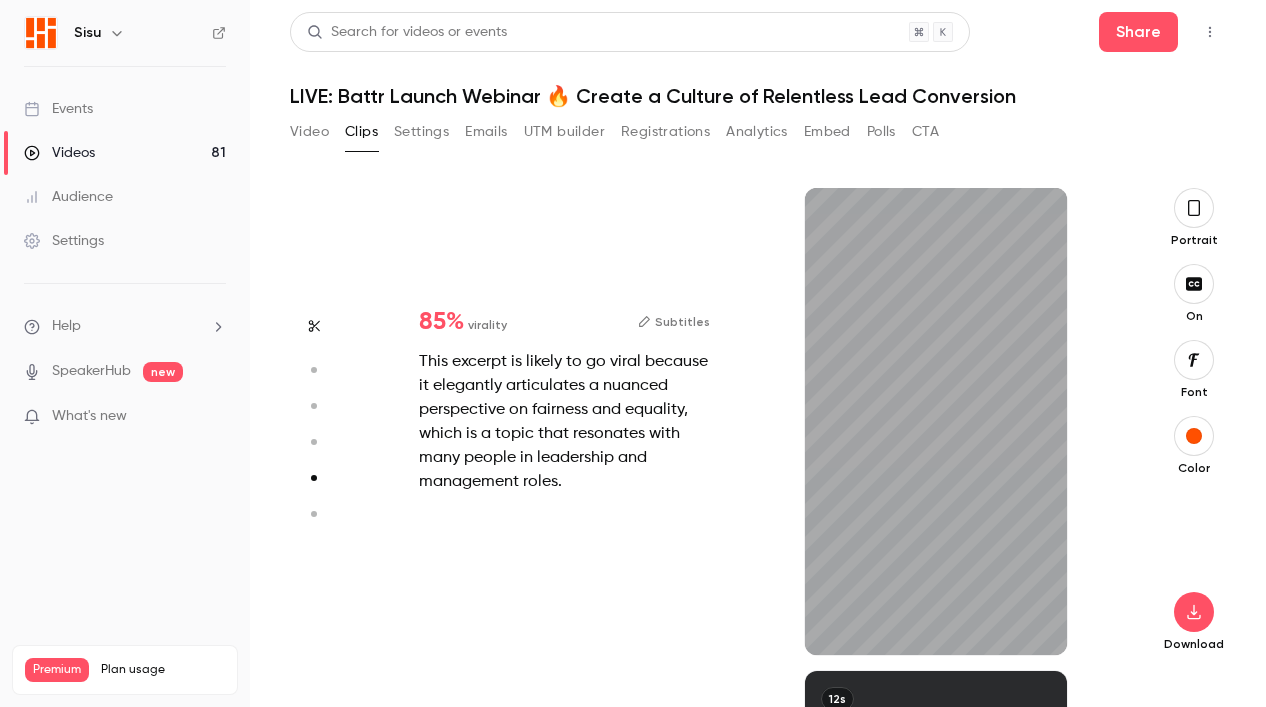 scroll, scrollTop: 2383, scrollLeft: 0, axis: vertical 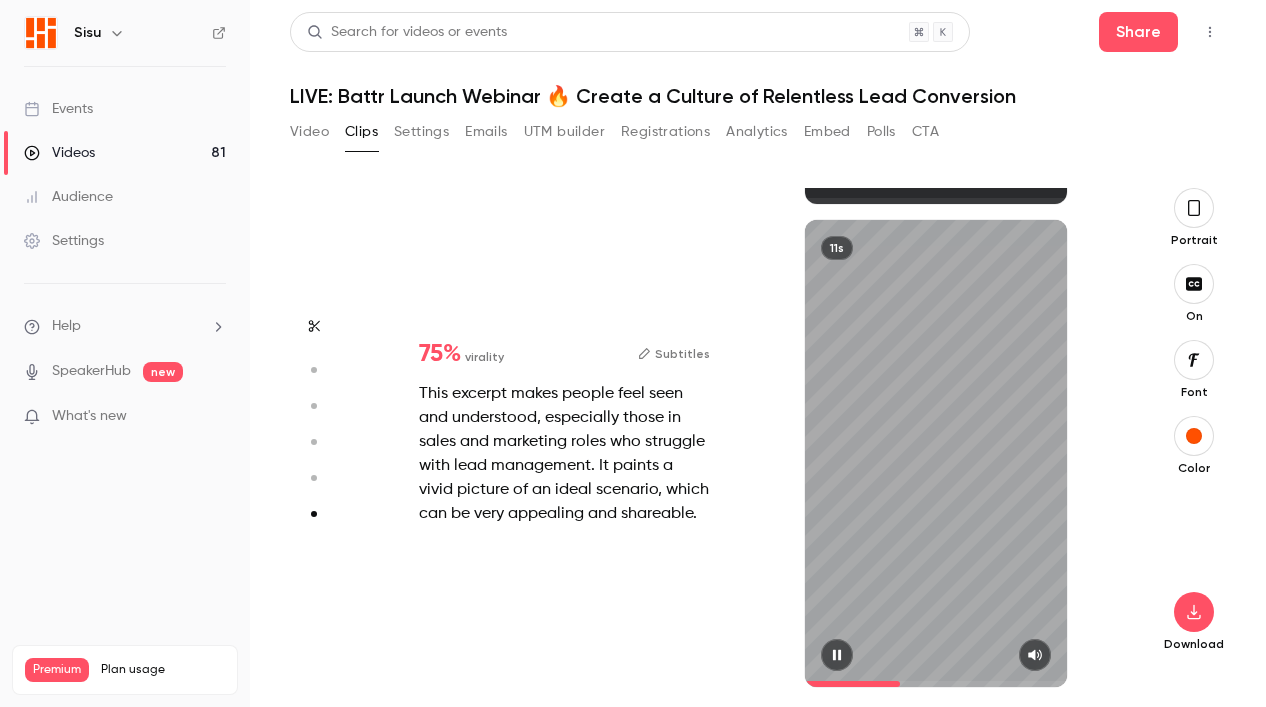 click on "11s" at bounding box center [936, 453] 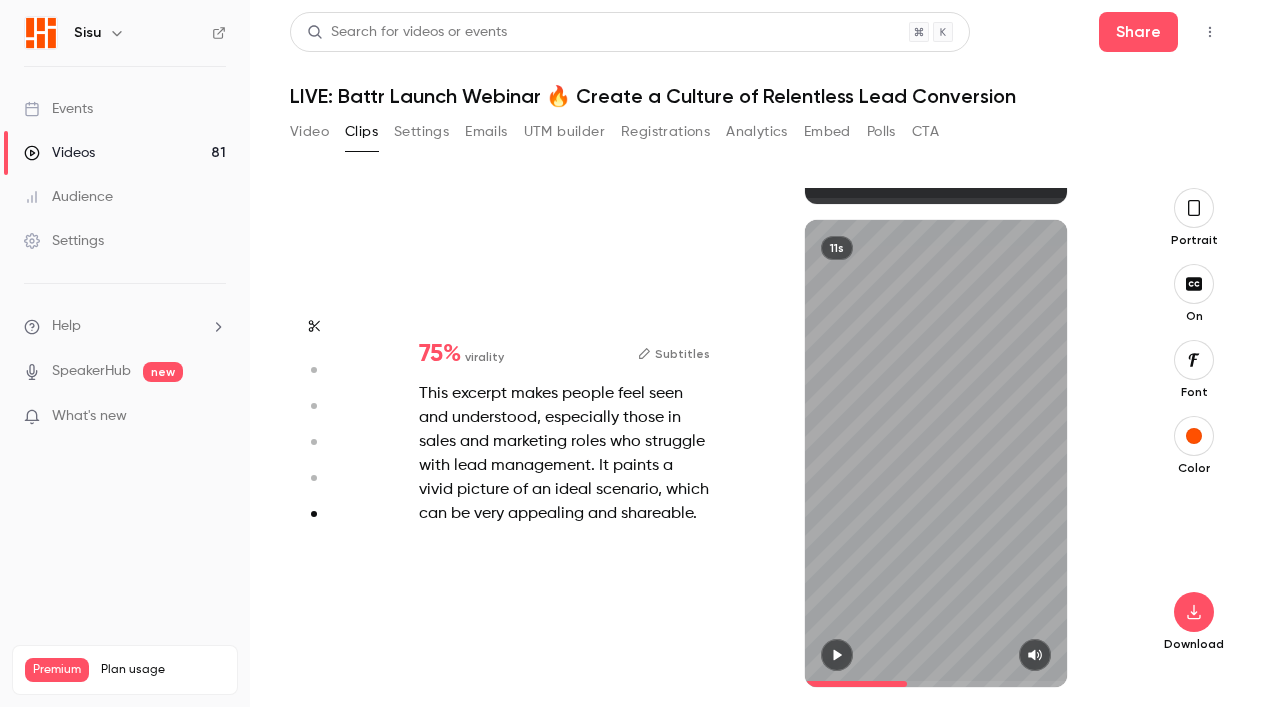 click on "11s" at bounding box center (936, 453) 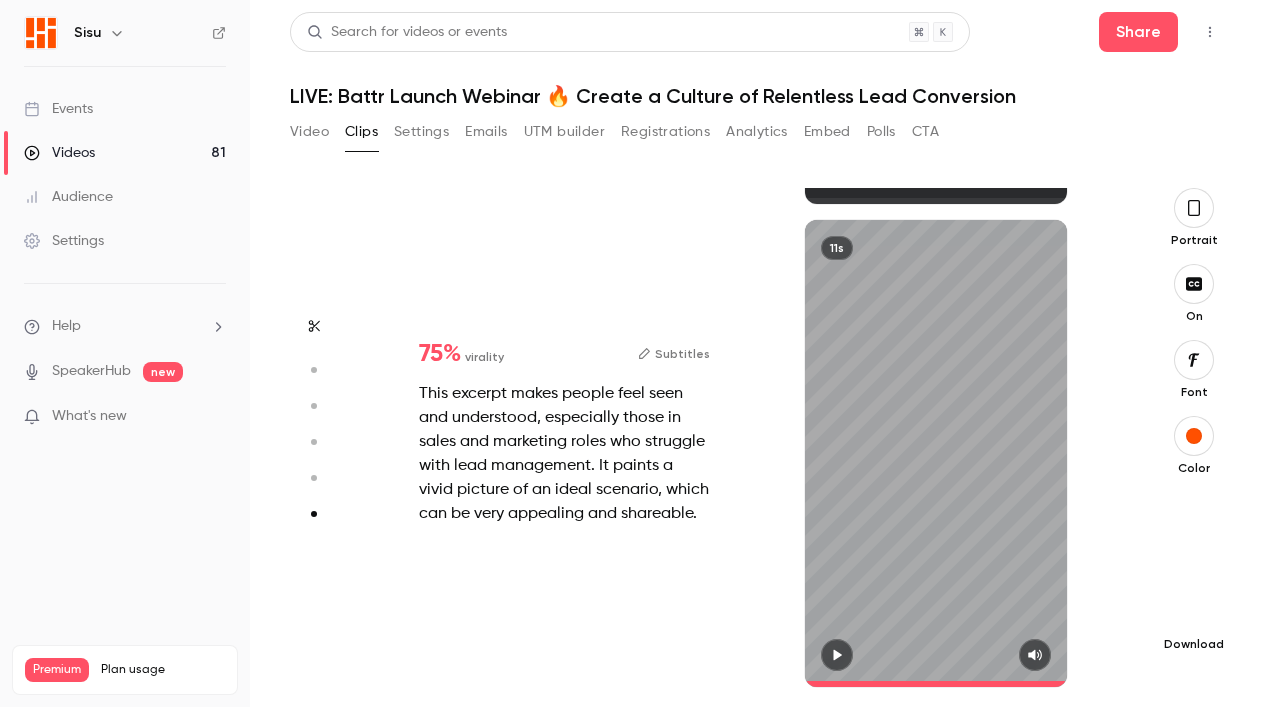 click 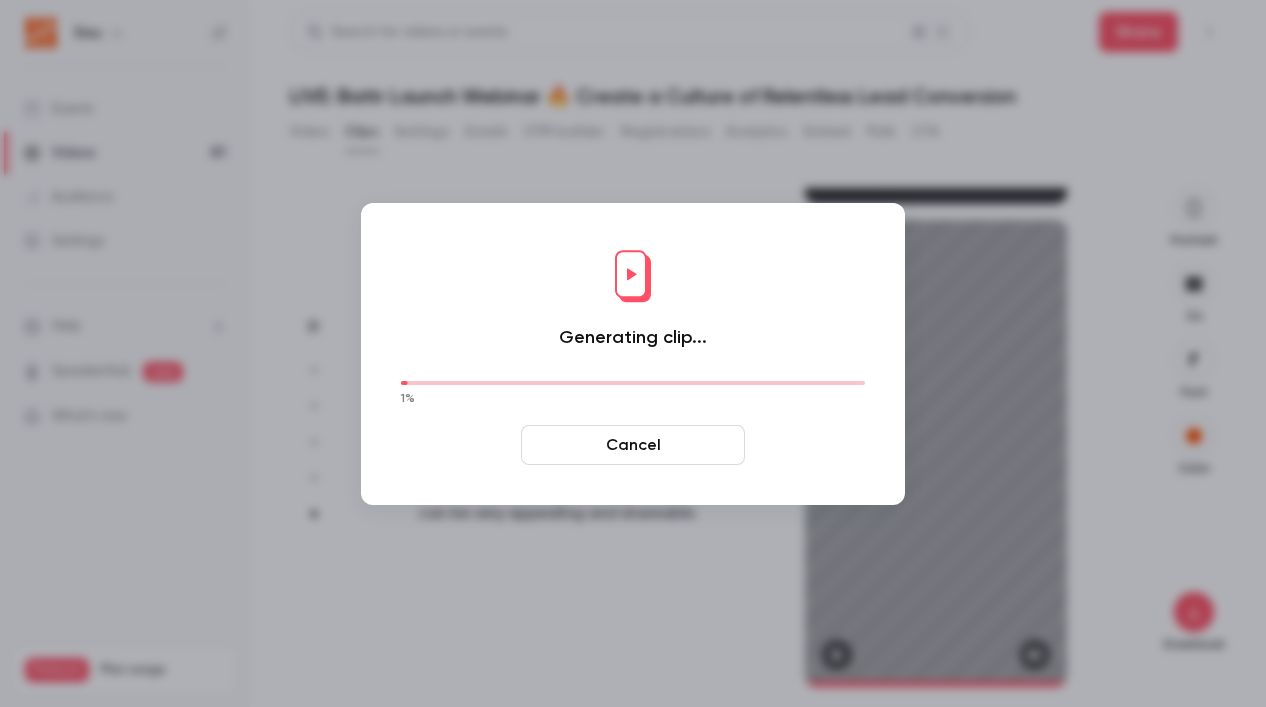 click on "Cancel" at bounding box center (633, 445) 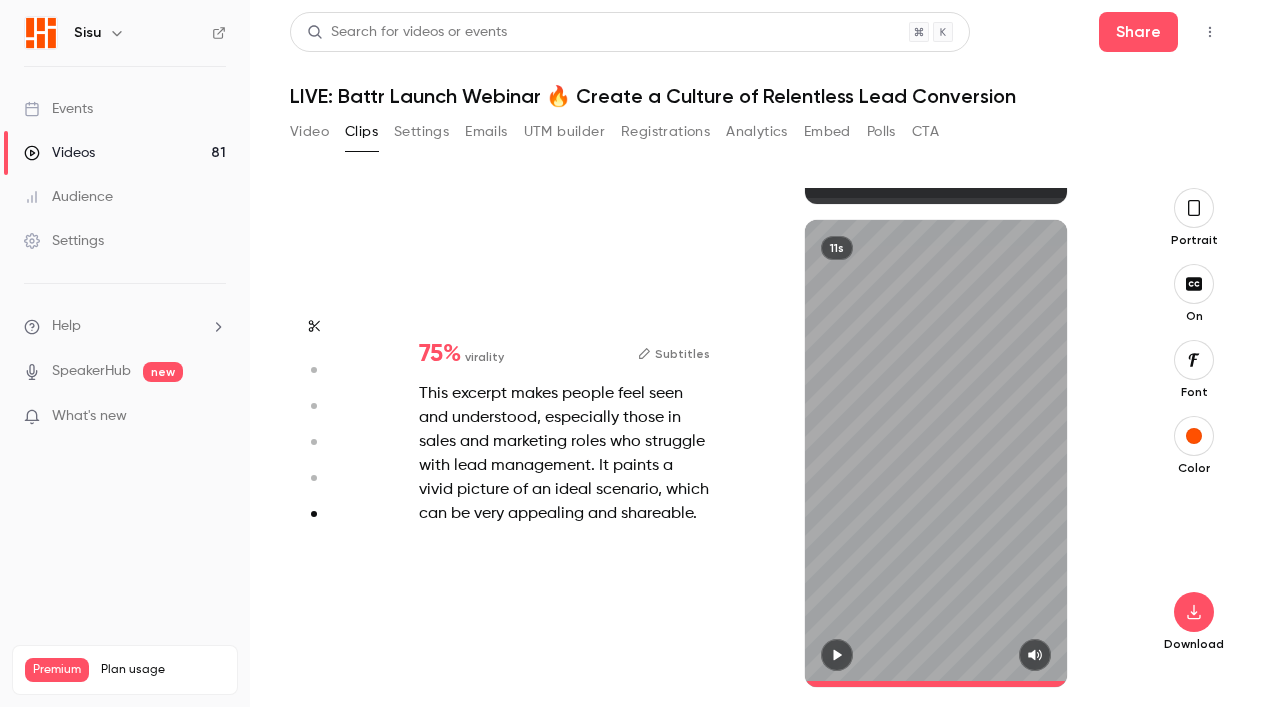 click 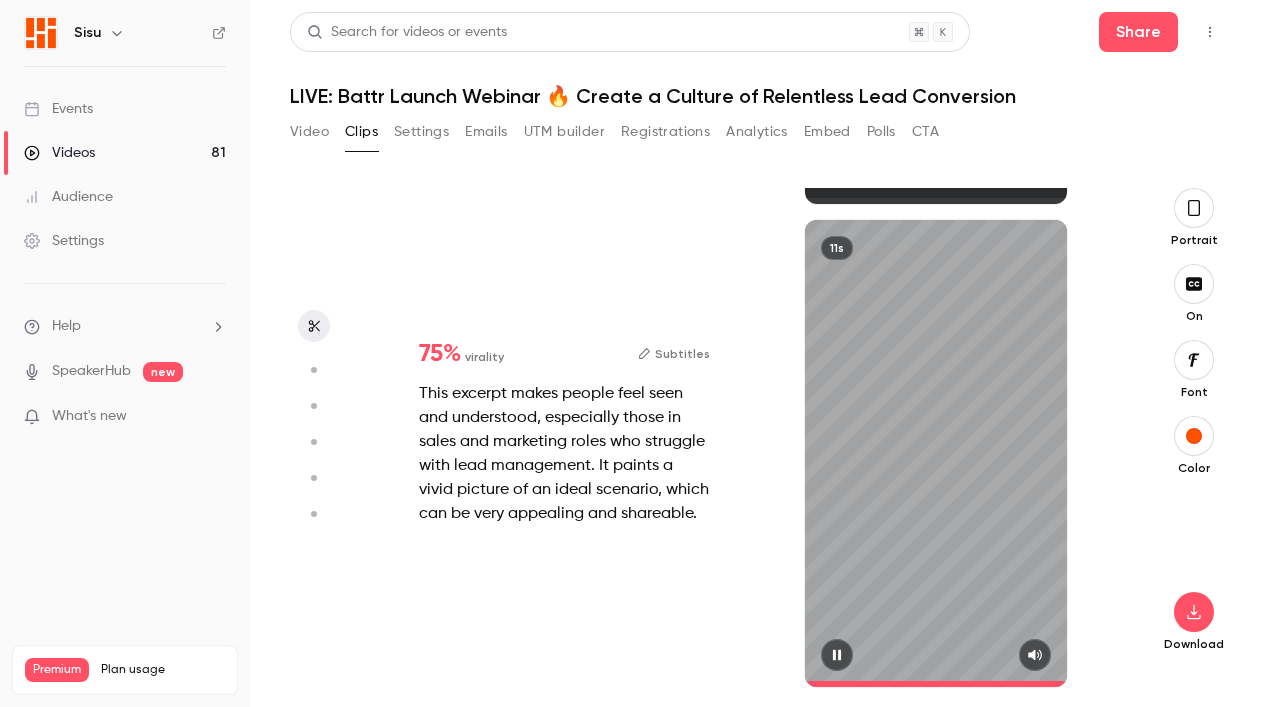 type on "*" 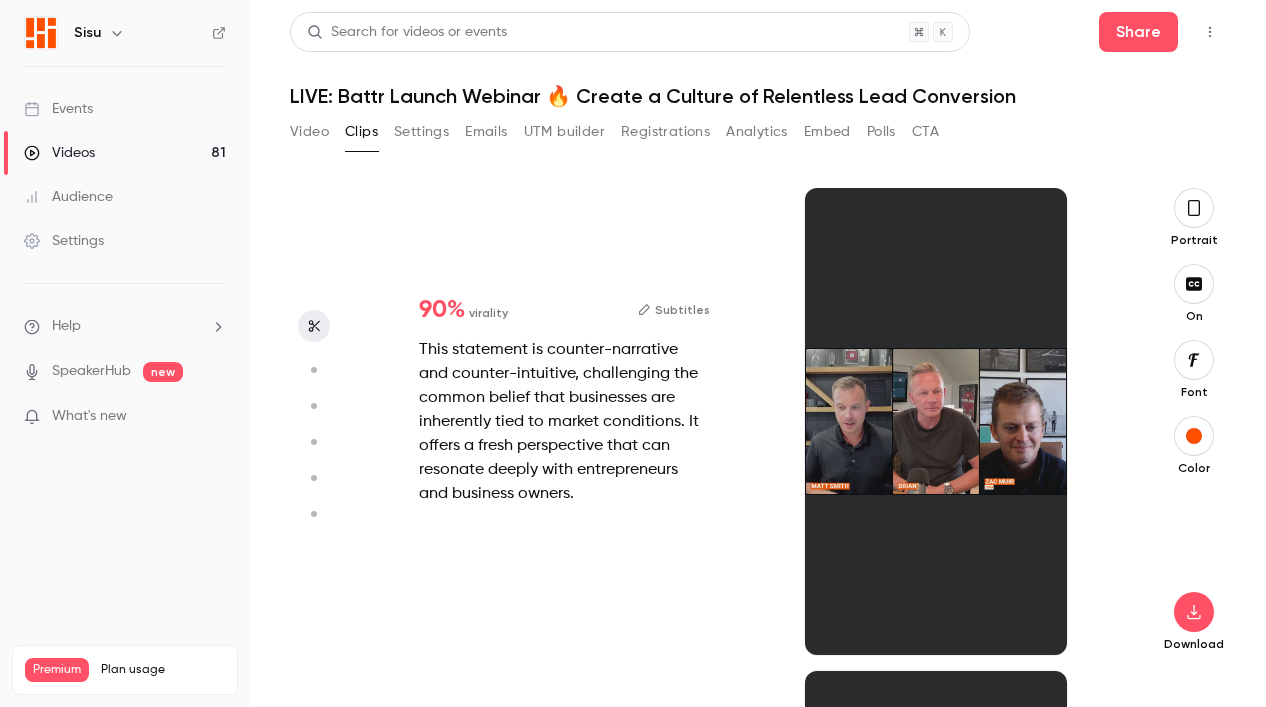scroll, scrollTop: 0, scrollLeft: 0, axis: both 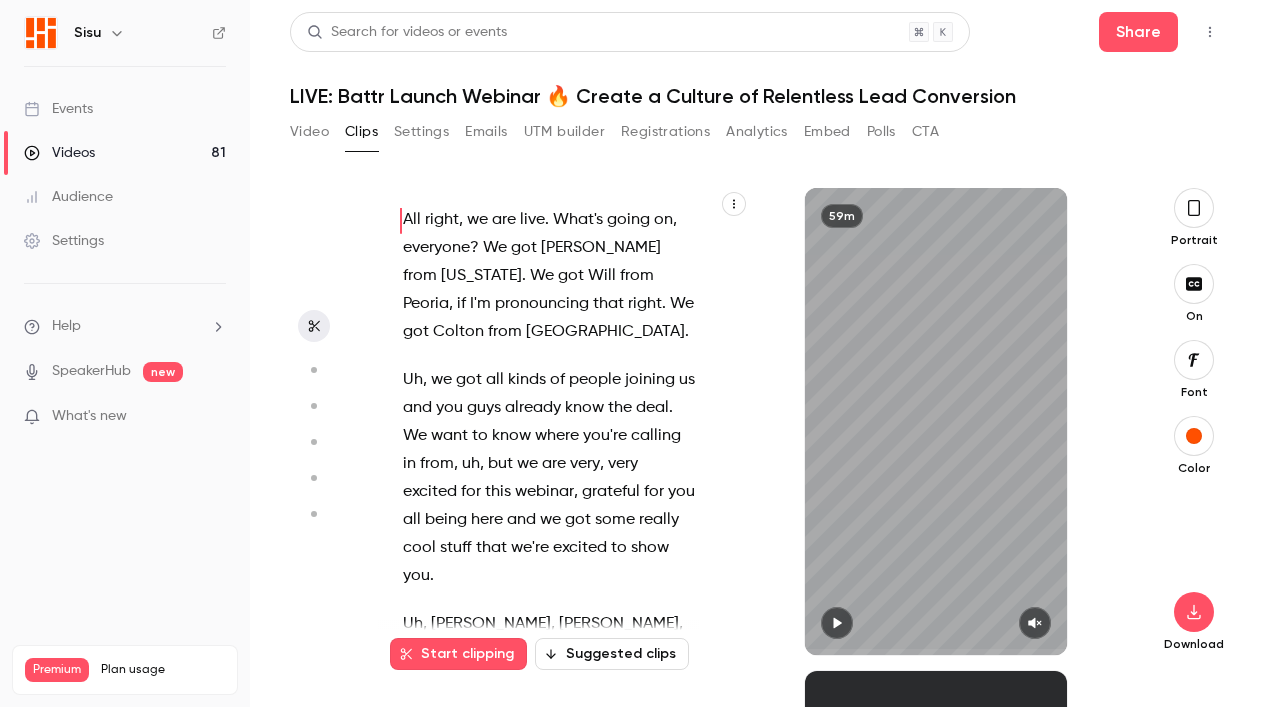 drag, startPoint x: 738, startPoint y: 203, endPoint x: 720, endPoint y: 597, distance: 394.41095 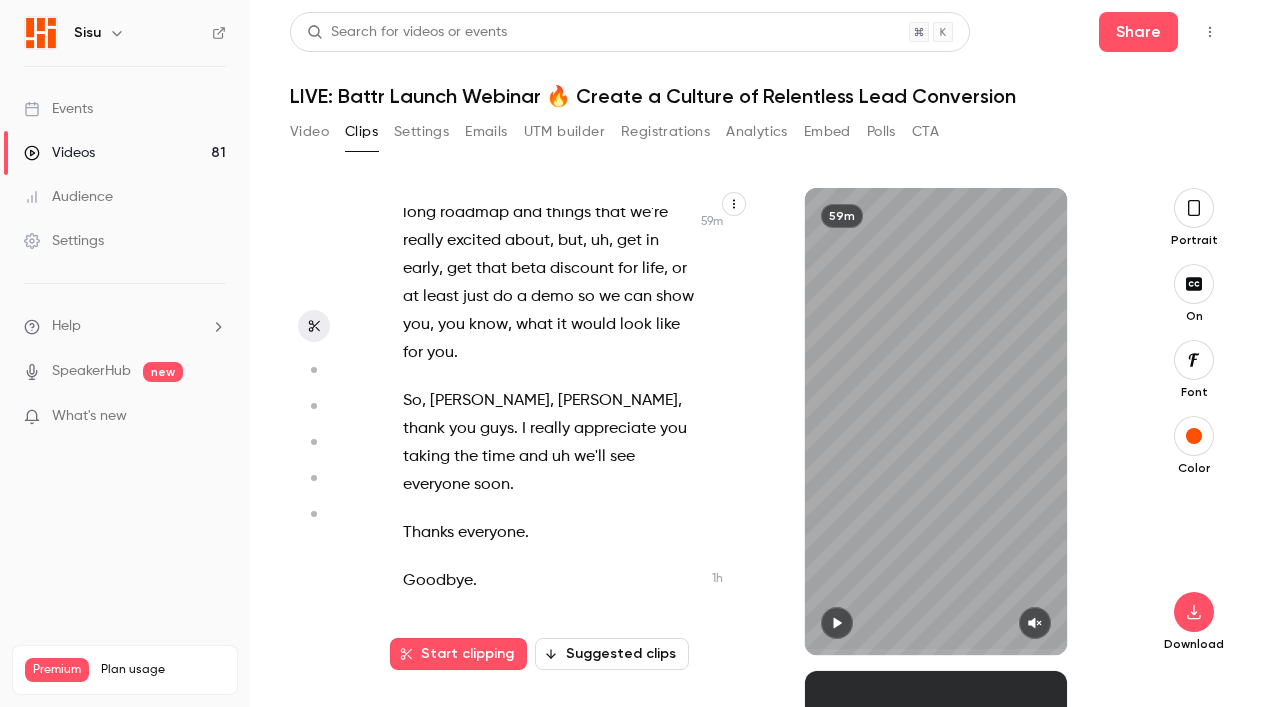 scroll, scrollTop: 62891, scrollLeft: 0, axis: vertical 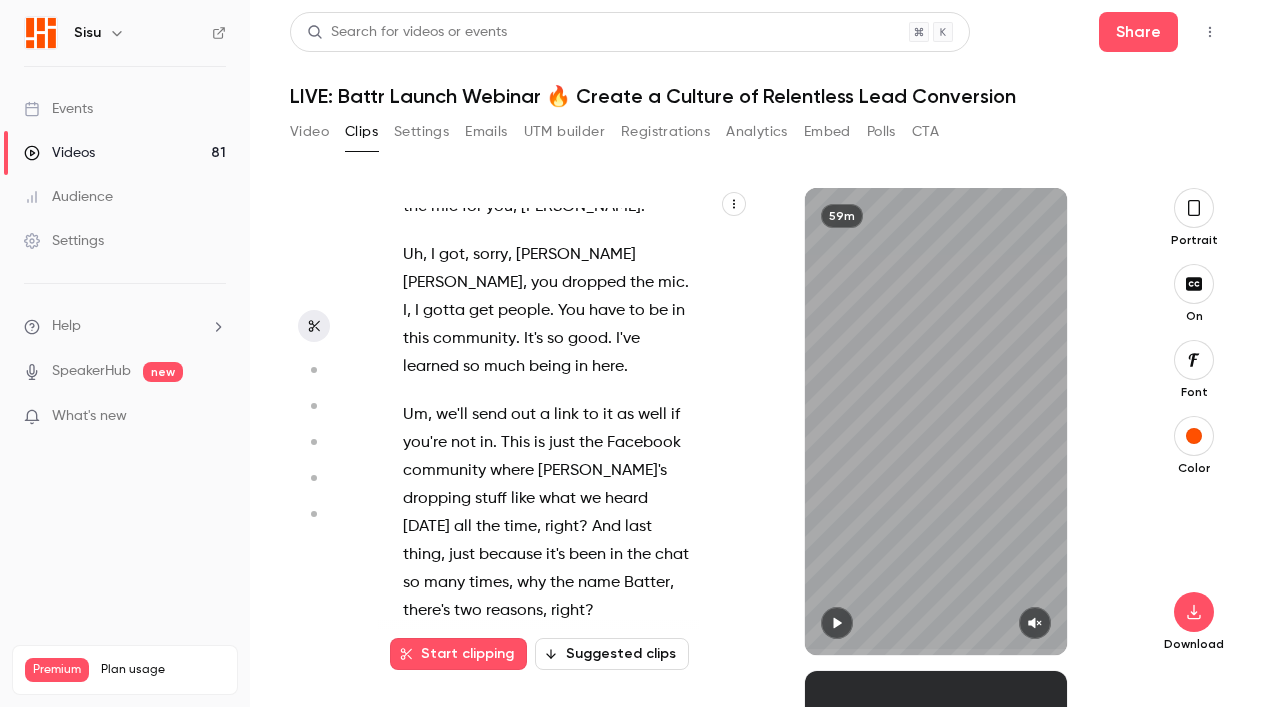 click on "imagine" at bounding box center (636, -1381) 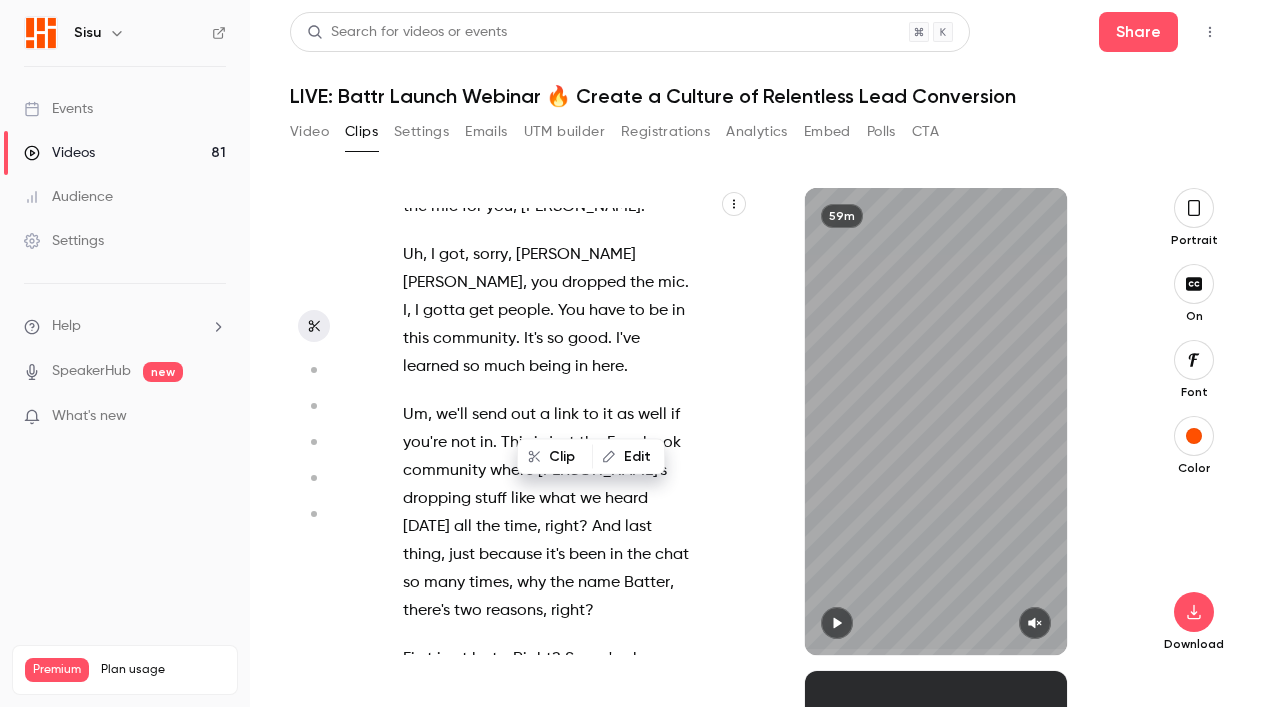 scroll, scrollTop: 59864, scrollLeft: 0, axis: vertical 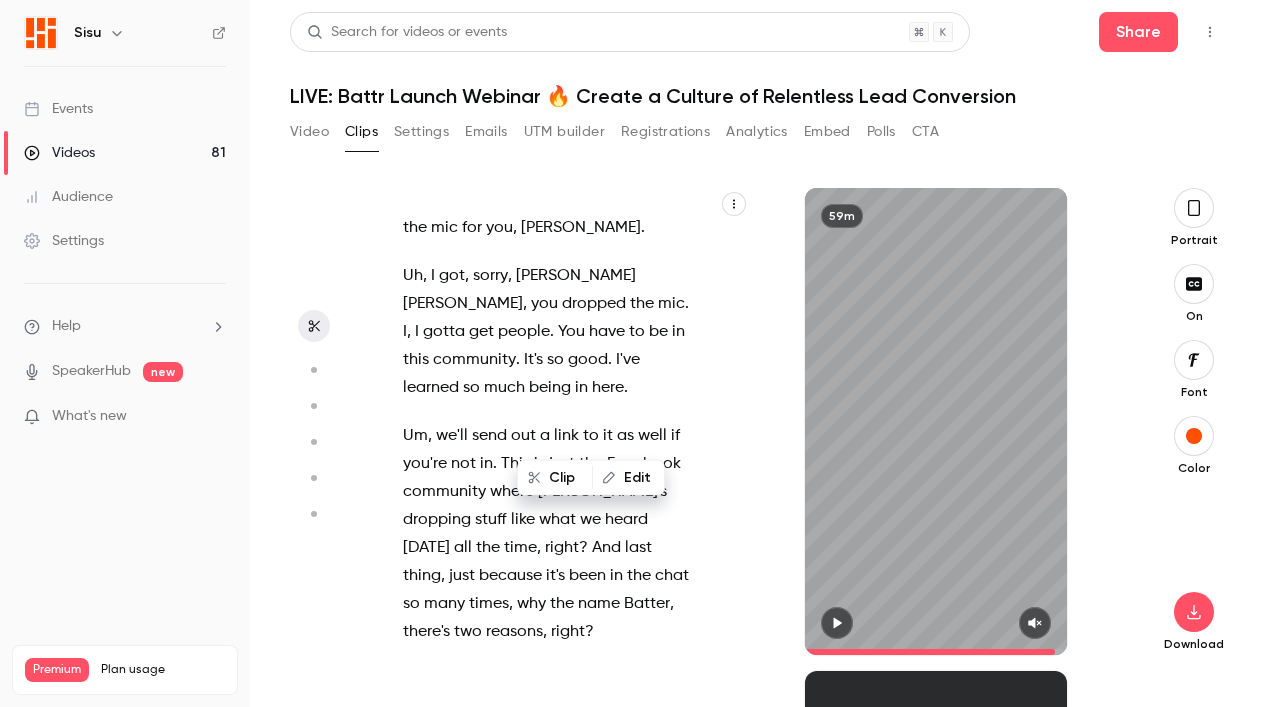 type on "******" 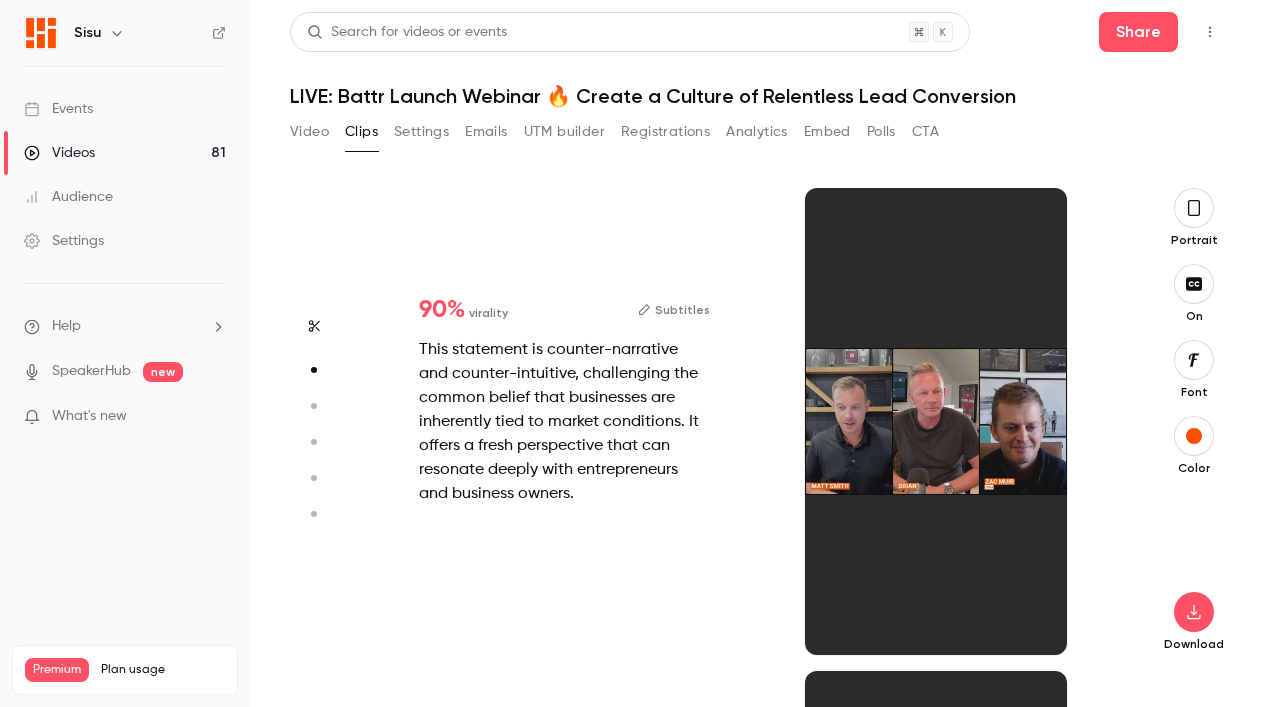 scroll, scrollTop: 0, scrollLeft: 0, axis: both 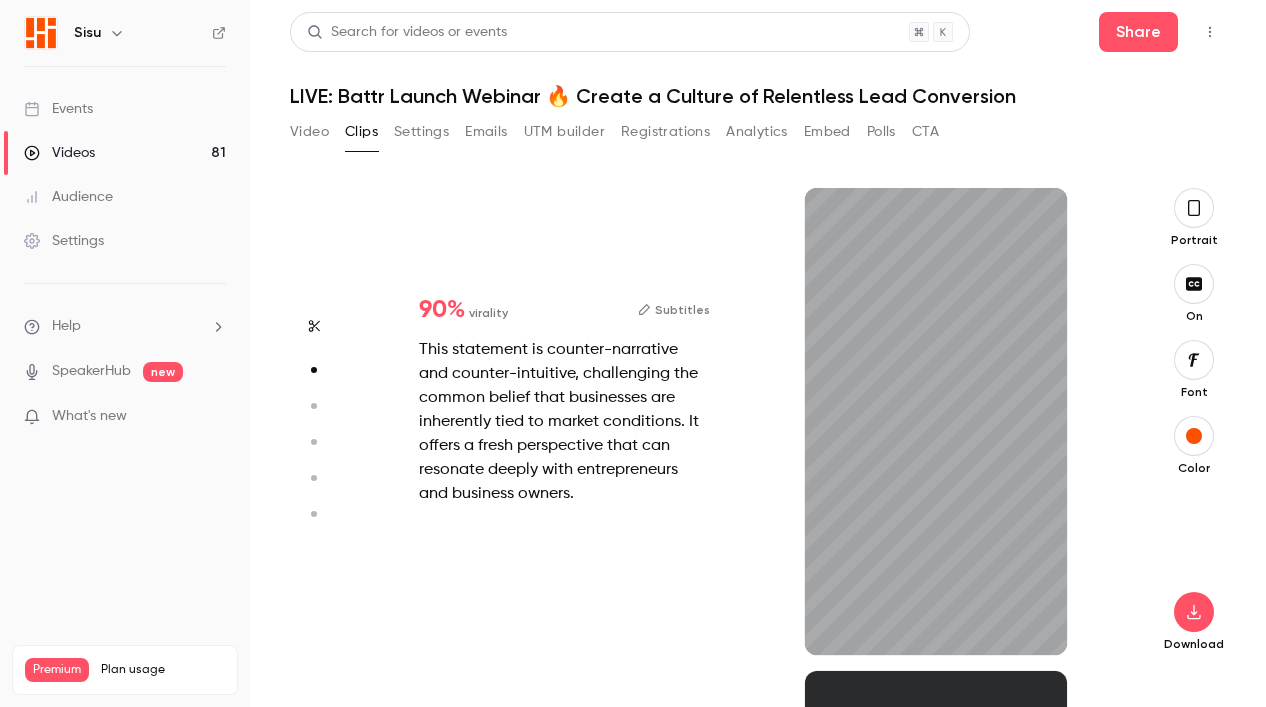 type on "*" 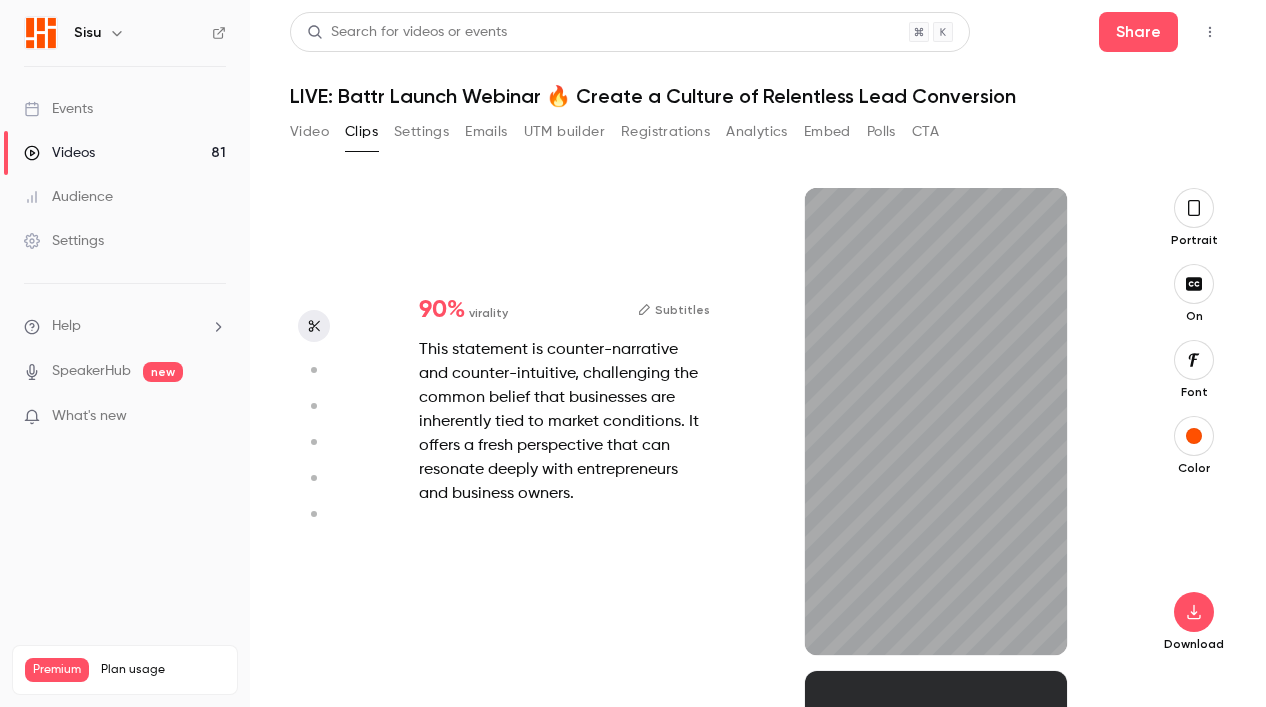 type on "***" 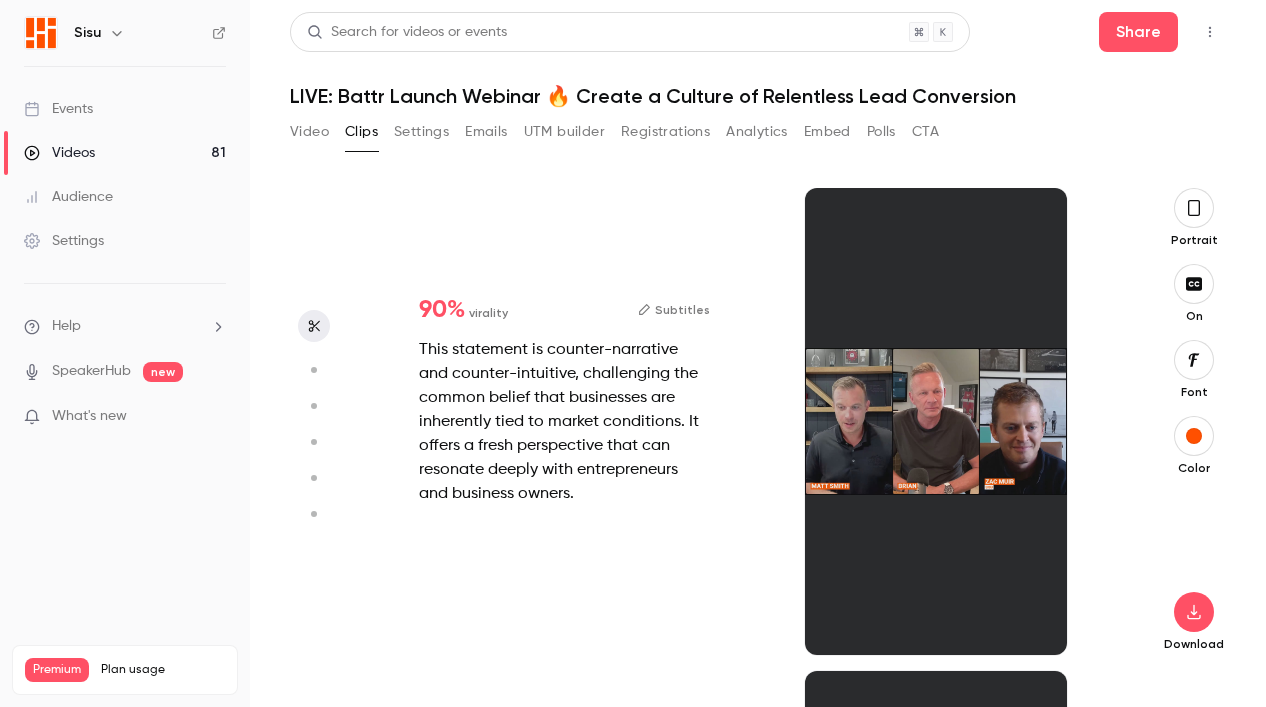 type on "*" 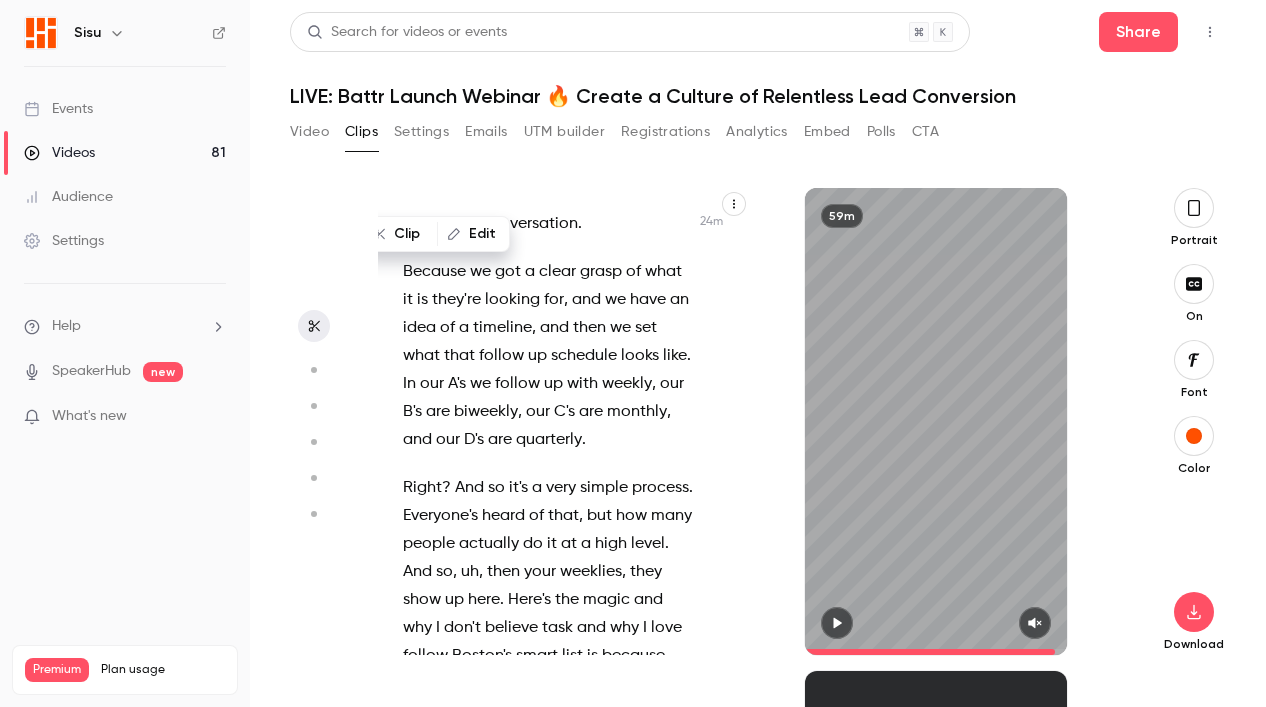 scroll, scrollTop: 59864, scrollLeft: 0, axis: vertical 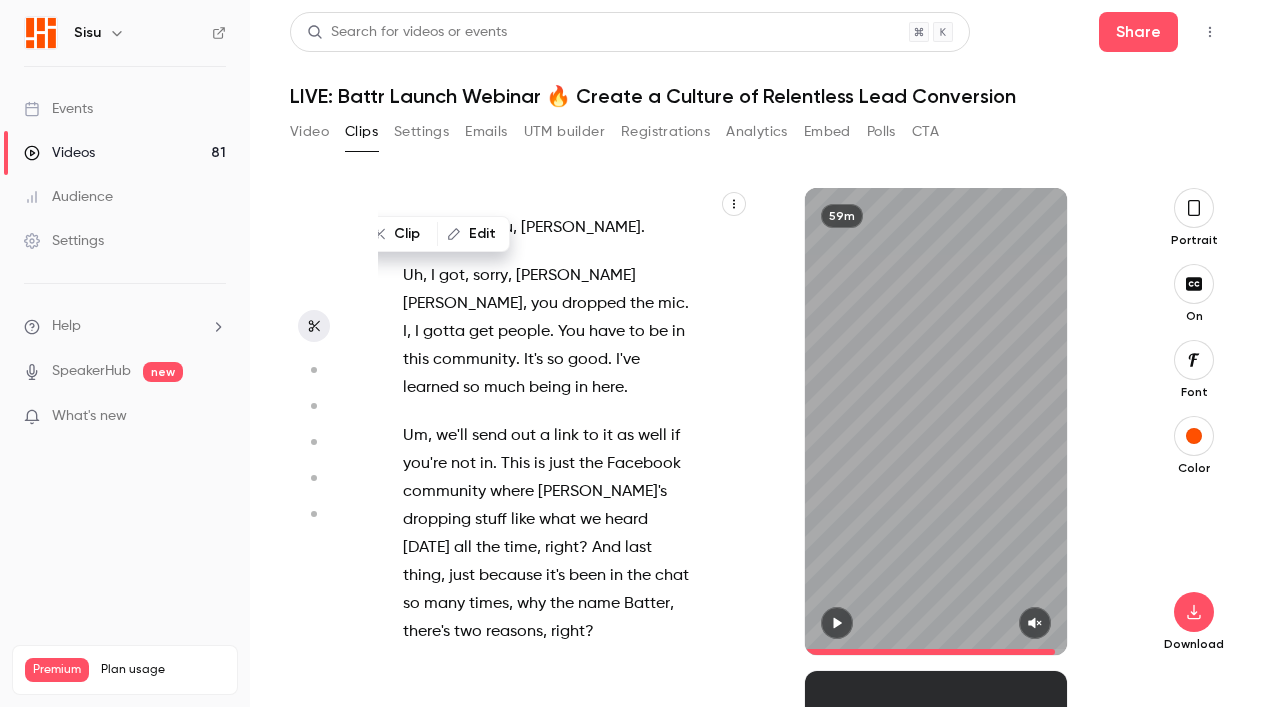 click 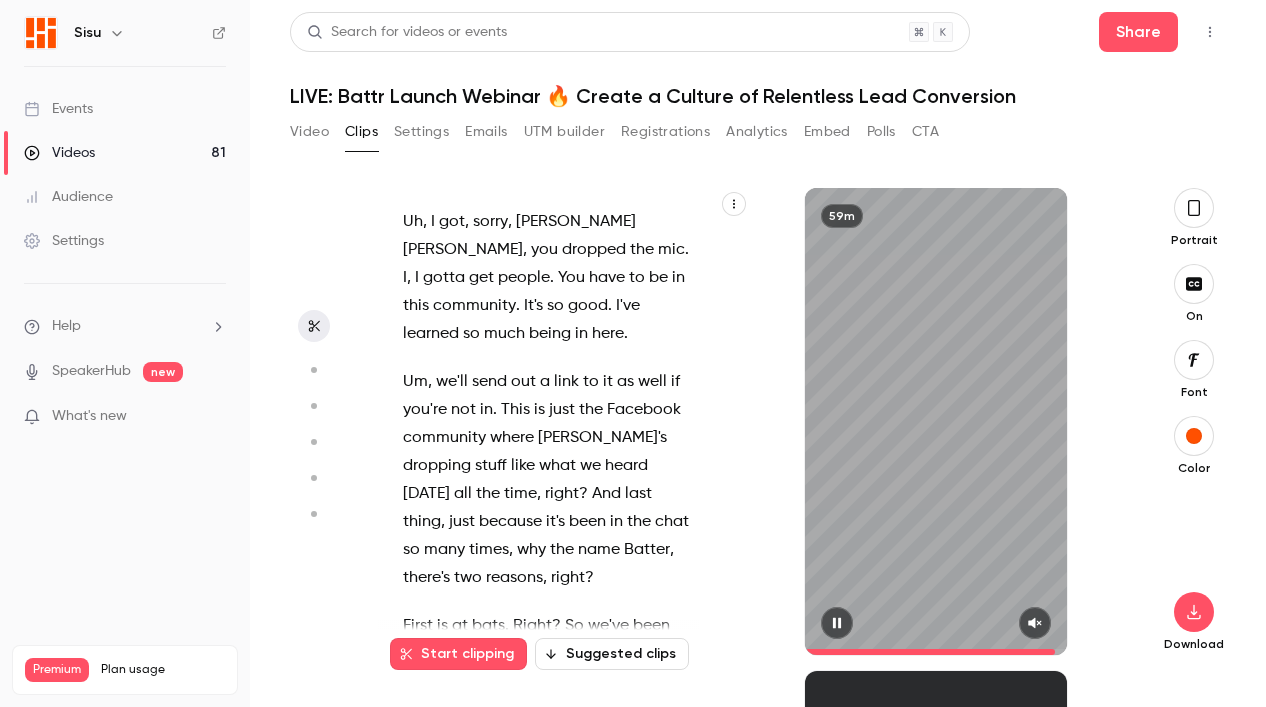 scroll, scrollTop: 59920, scrollLeft: 0, axis: vertical 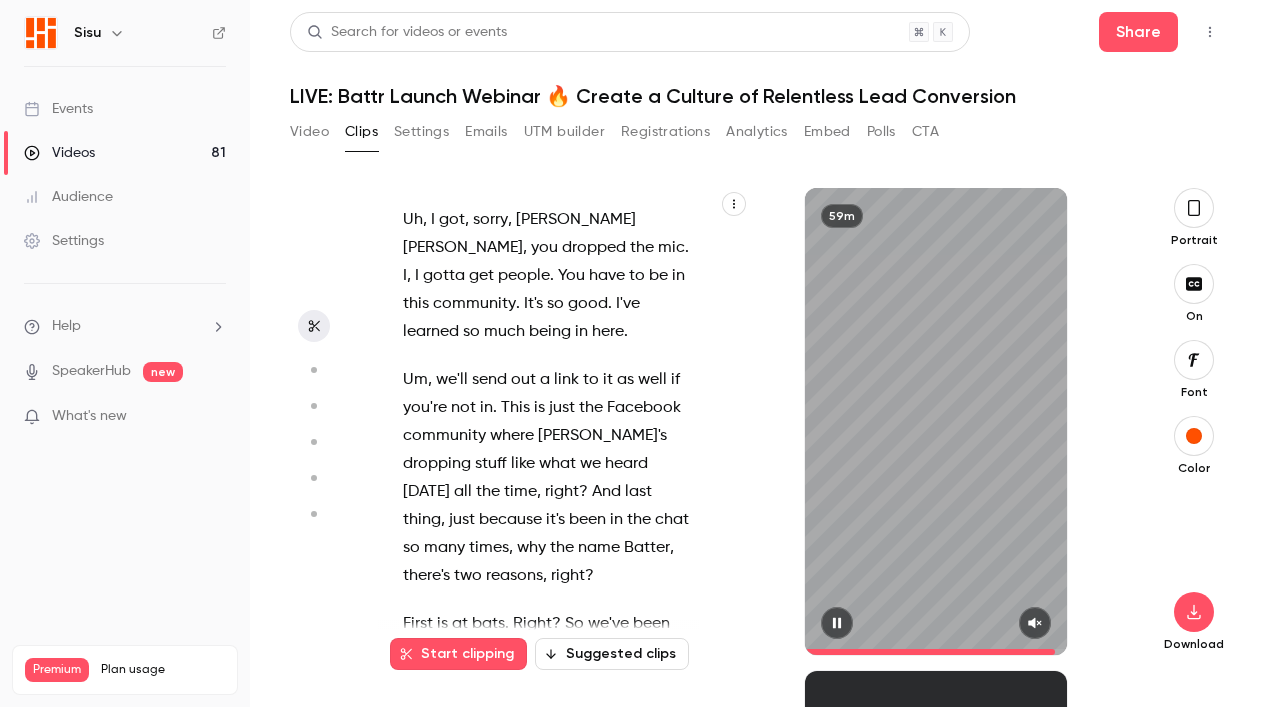 click 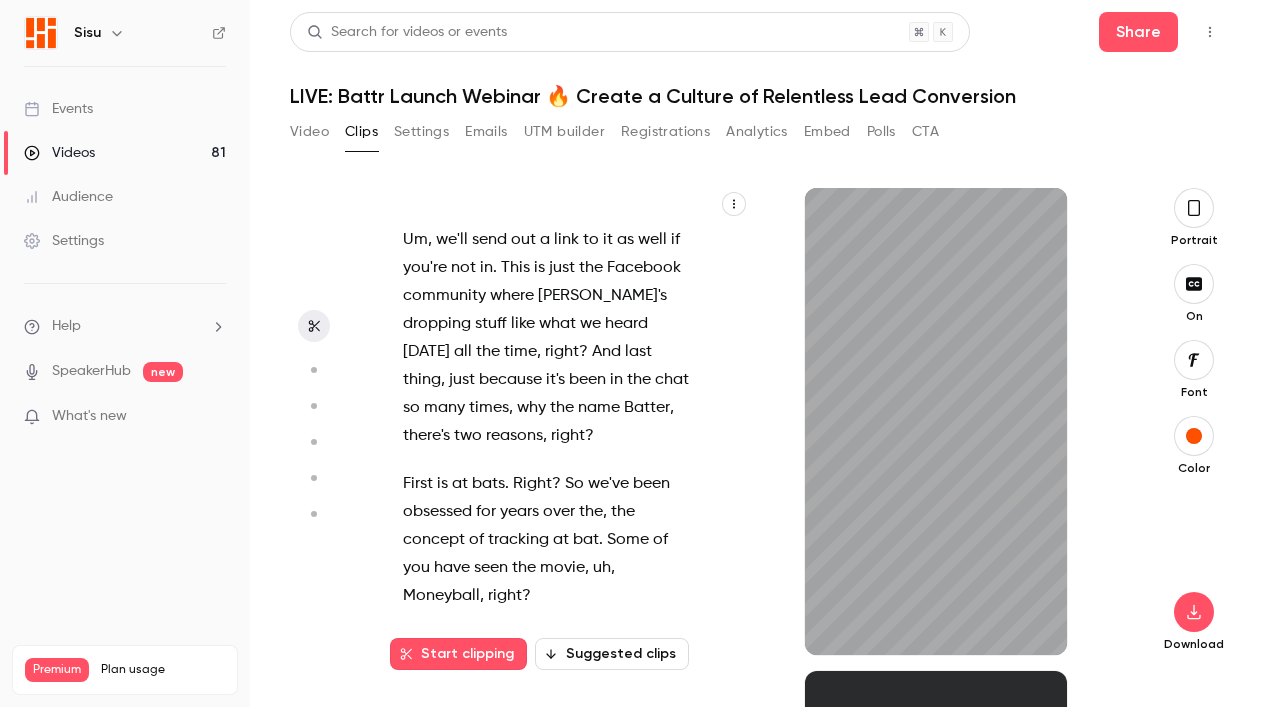 scroll, scrollTop: 60088, scrollLeft: 0, axis: vertical 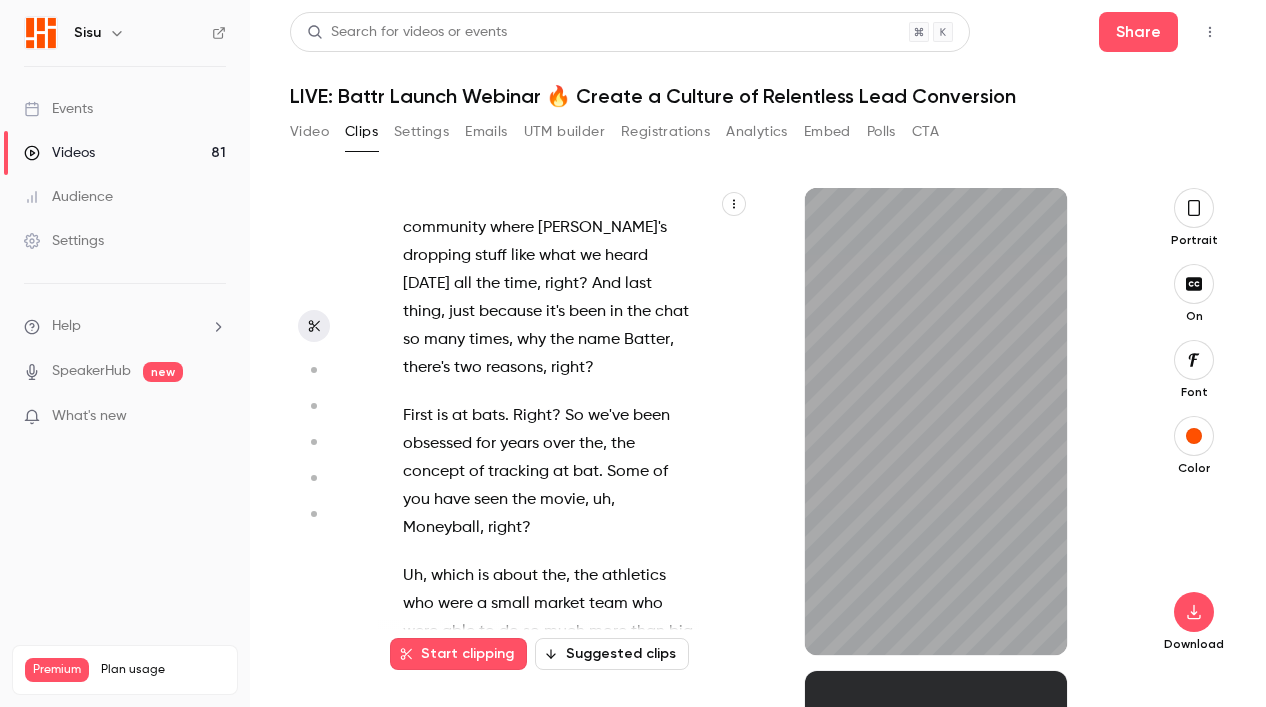 click on "Start clipping" at bounding box center [458, 654] 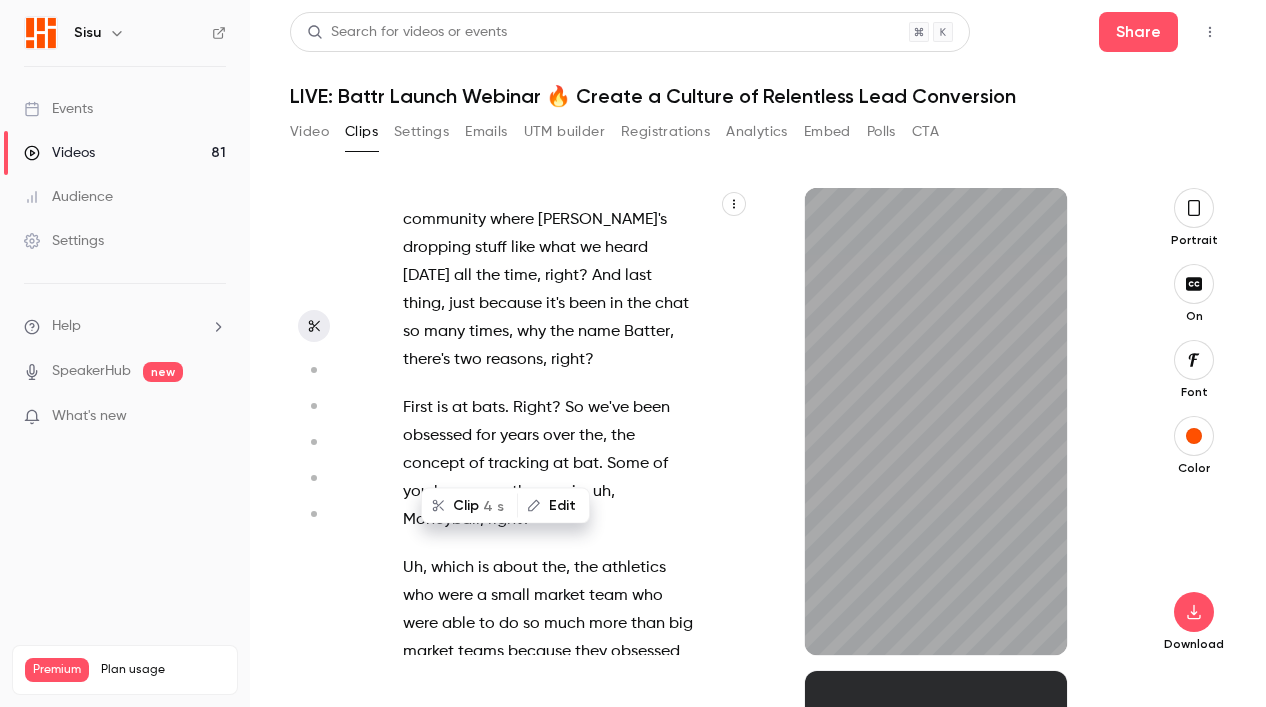 scroll, scrollTop: 60164, scrollLeft: 0, axis: vertical 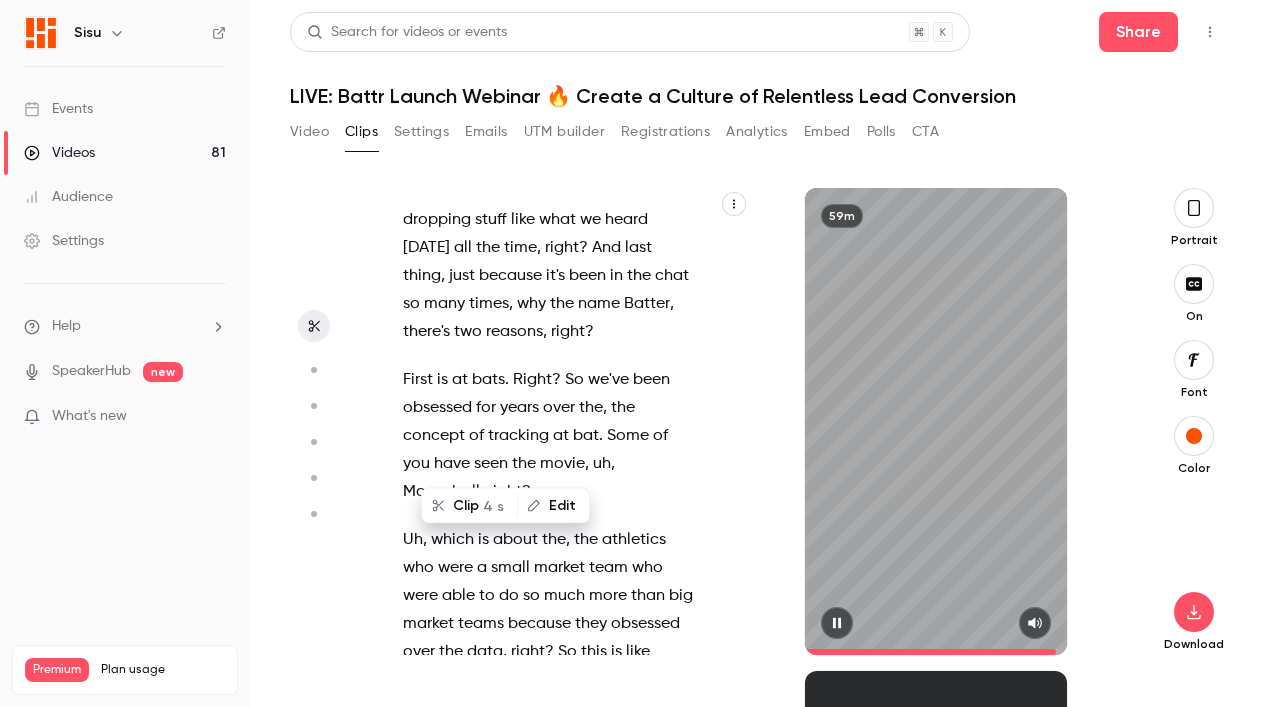drag, startPoint x: 831, startPoint y: 626, endPoint x: 478, endPoint y: 506, distance: 372.8391 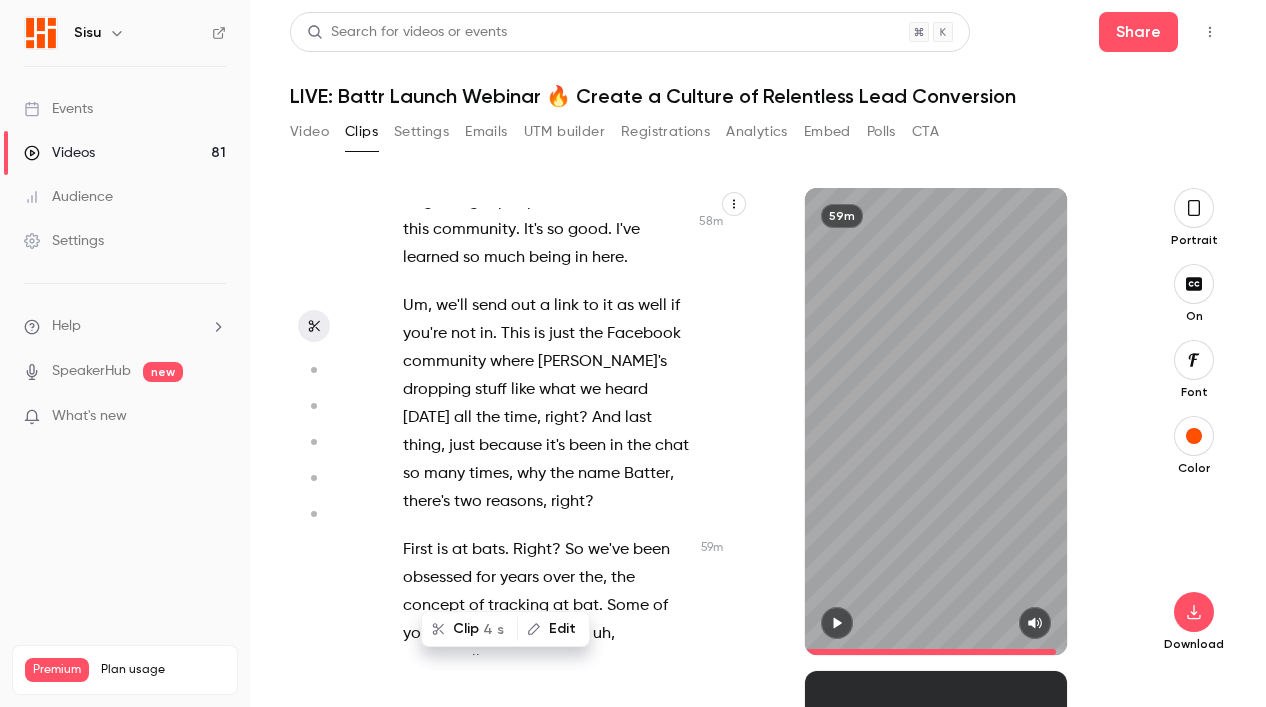 scroll, scrollTop: 59918, scrollLeft: 0, axis: vertical 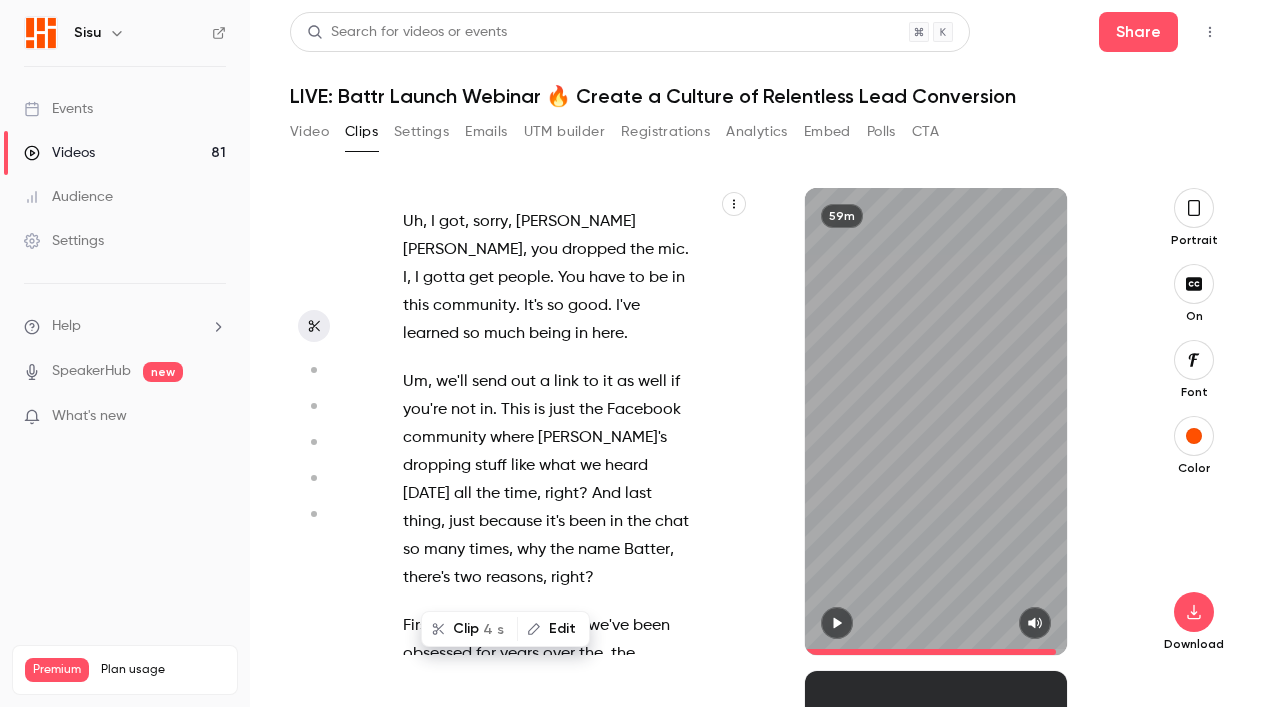 drag, startPoint x: 675, startPoint y: 355, endPoint x: 608, endPoint y: 377, distance: 70.5195 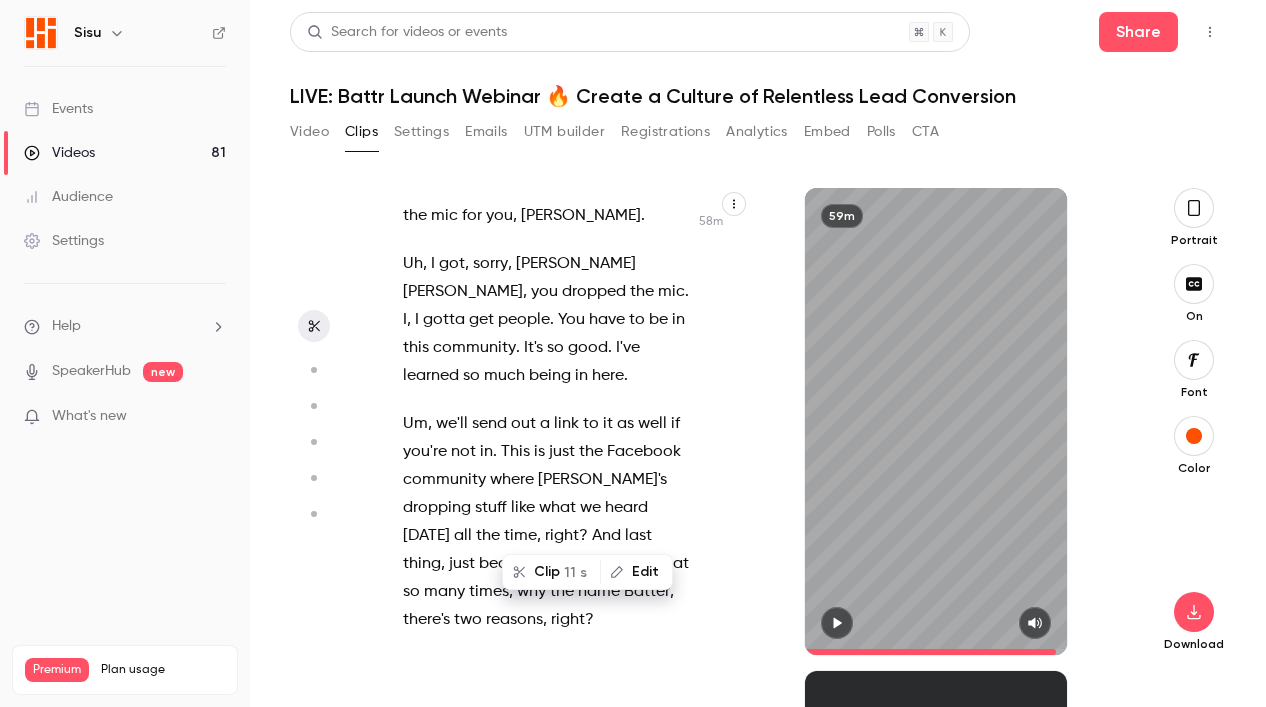scroll, scrollTop: 59864, scrollLeft: 0, axis: vertical 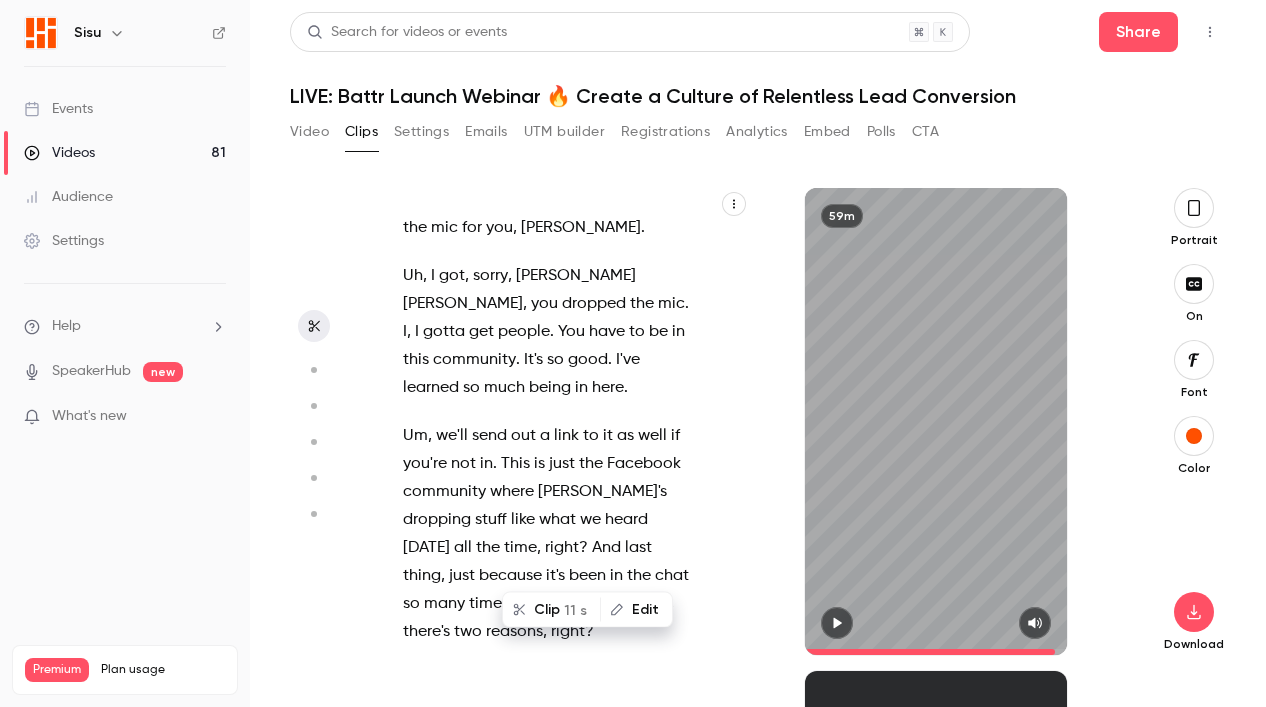 click on "Clip 11 s" at bounding box center (551, 610) 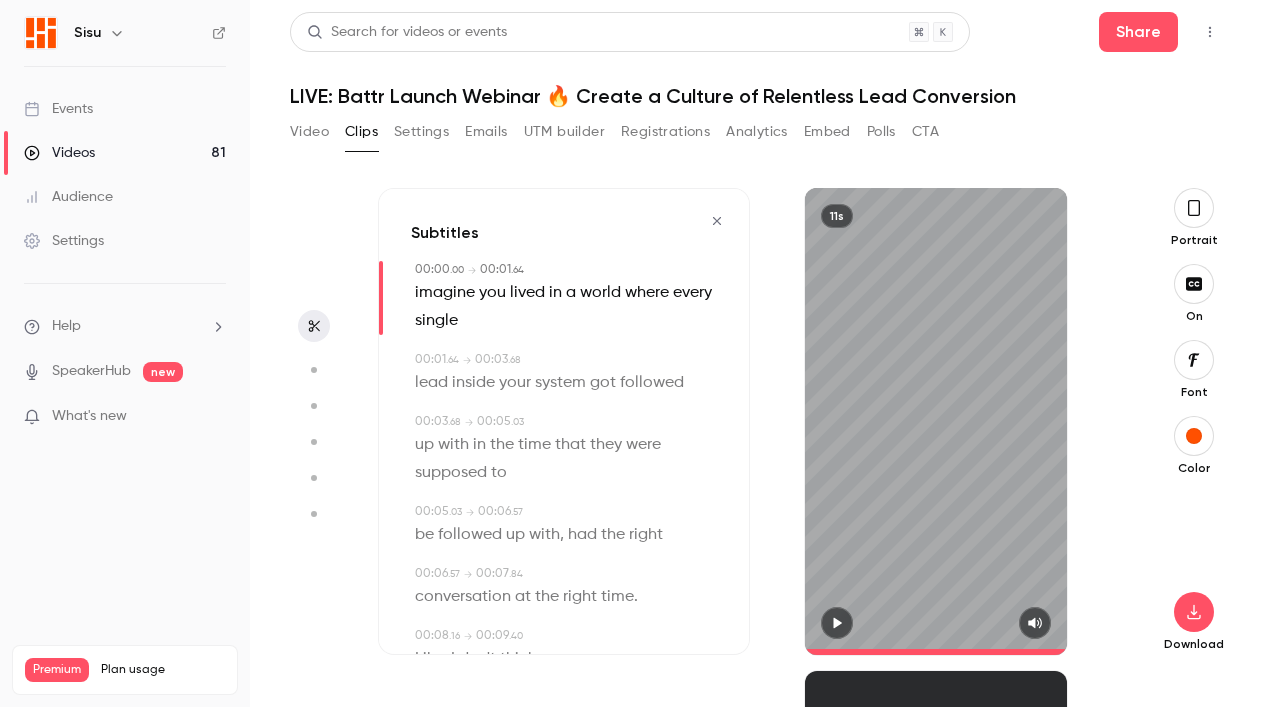 type on "*" 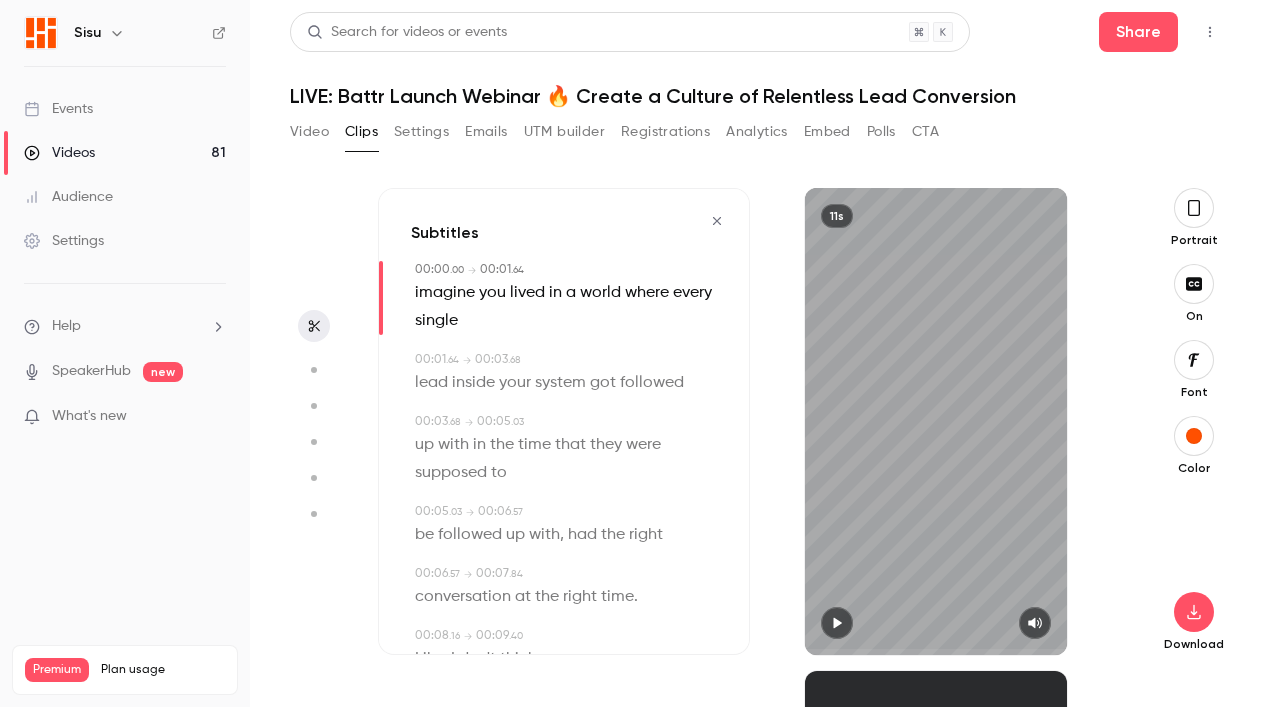 click on "imagine" at bounding box center (445, 293) 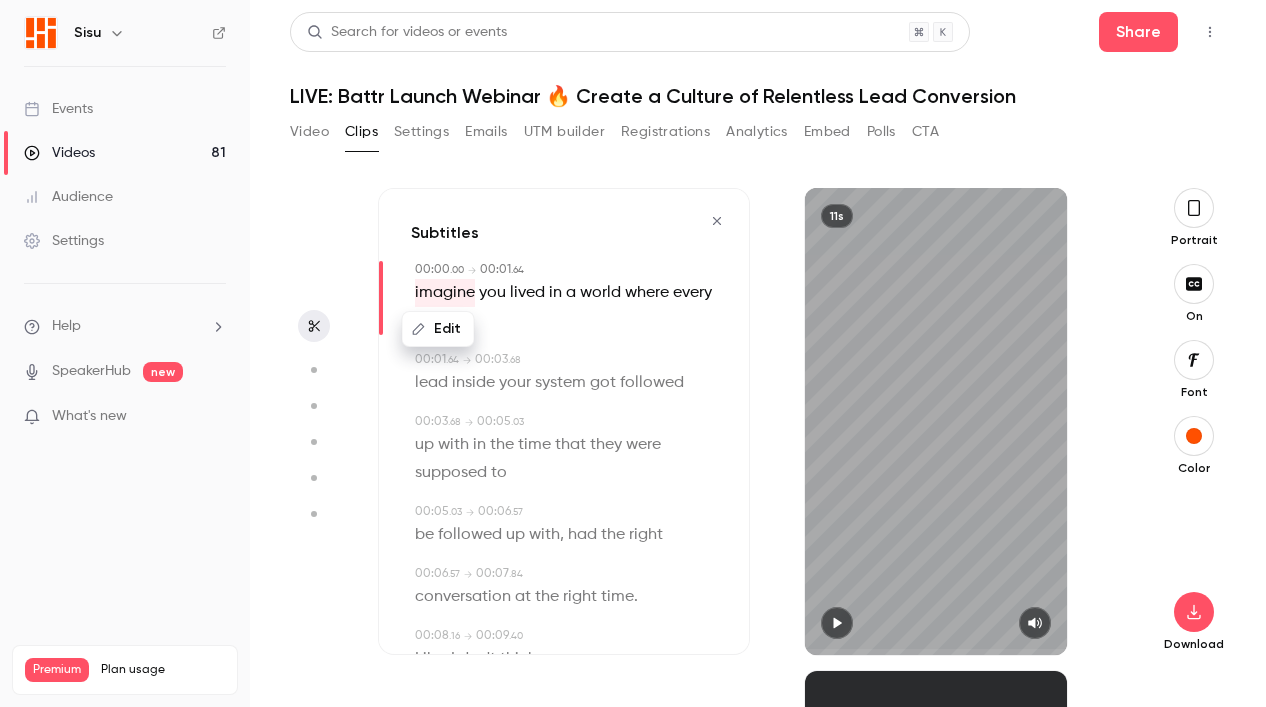 click on "Edit" at bounding box center (438, 329) 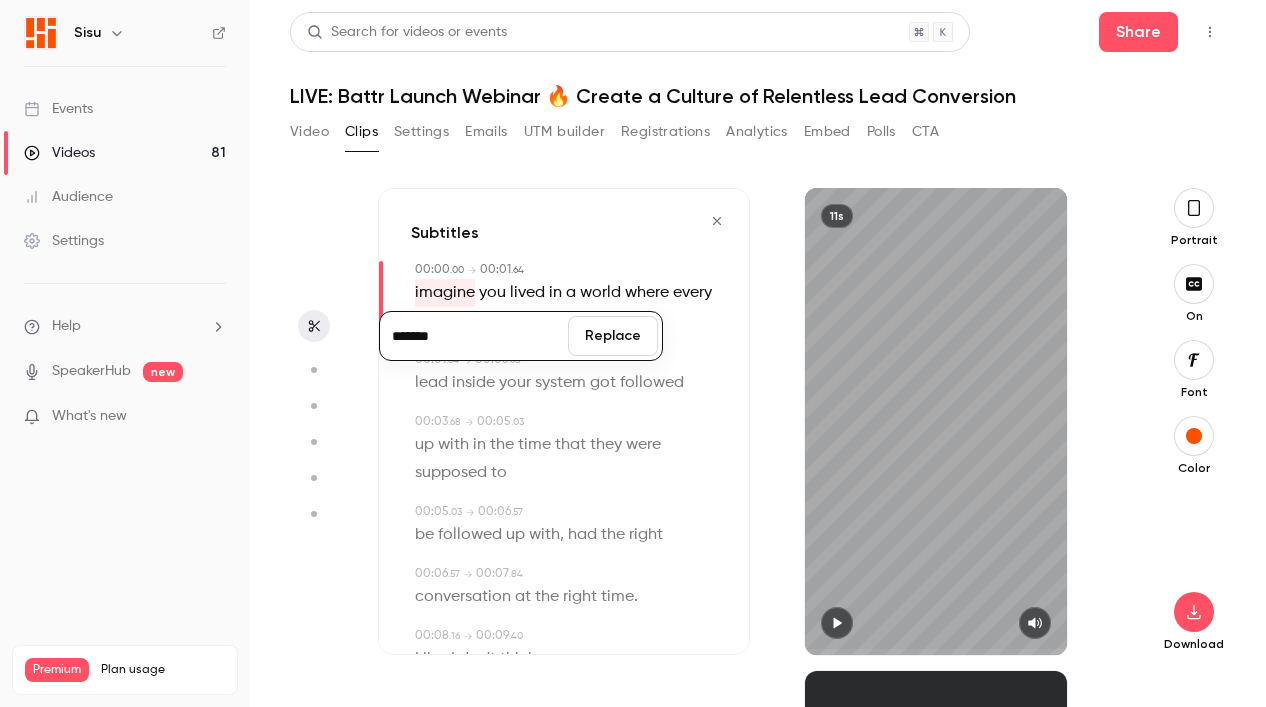 click on "*******" at bounding box center (474, 336) 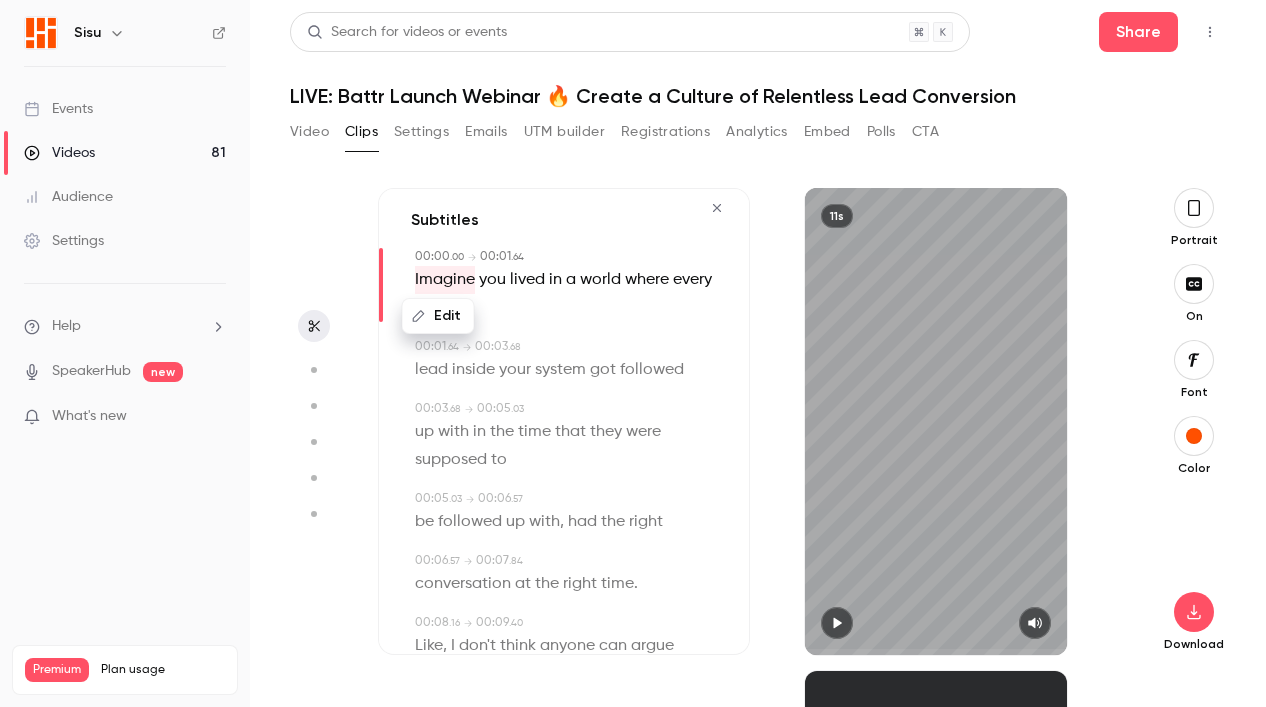 scroll, scrollTop: 15, scrollLeft: 0, axis: vertical 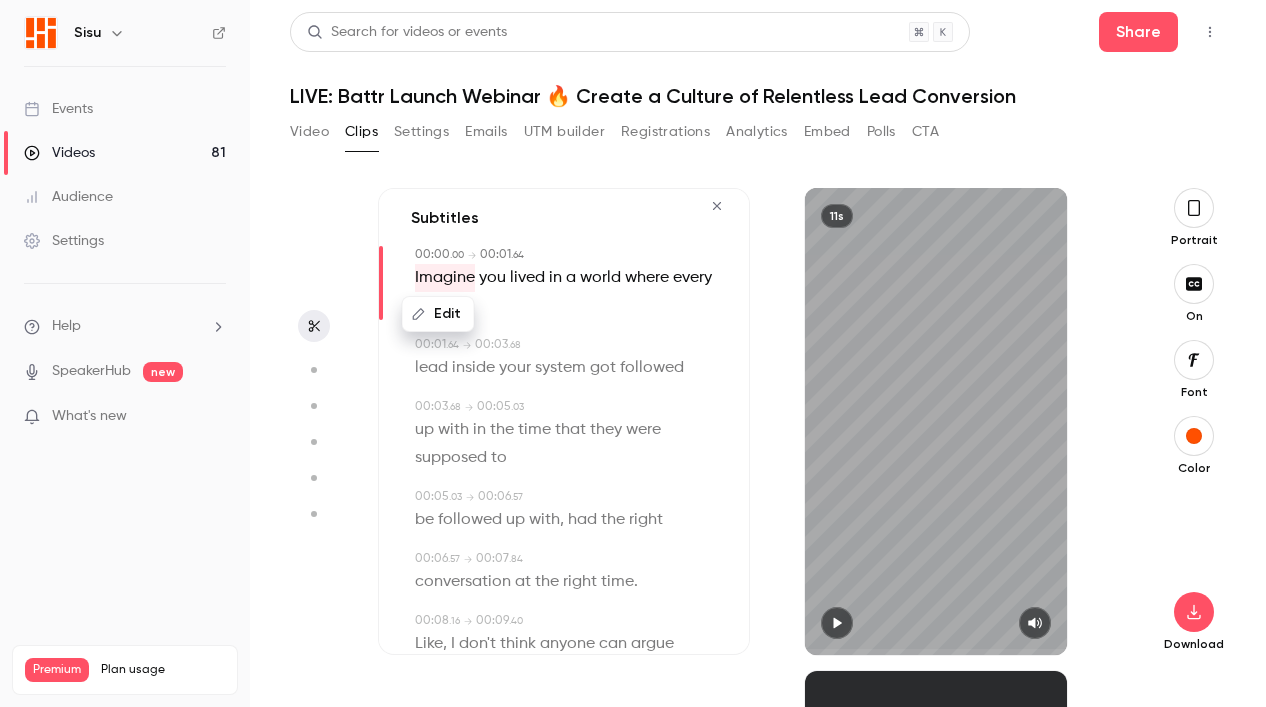 click on "Imagine   you   lived   in   a   world   where   every   single" at bounding box center (566, 292) 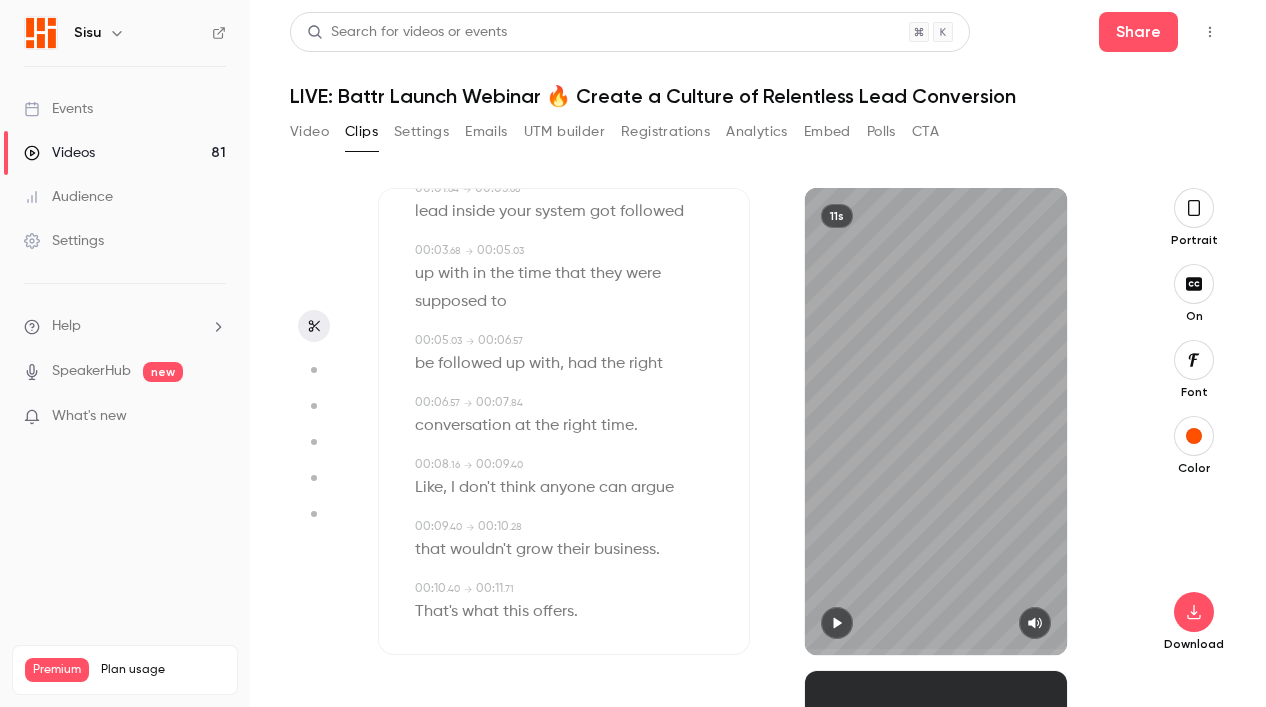scroll, scrollTop: 191, scrollLeft: 0, axis: vertical 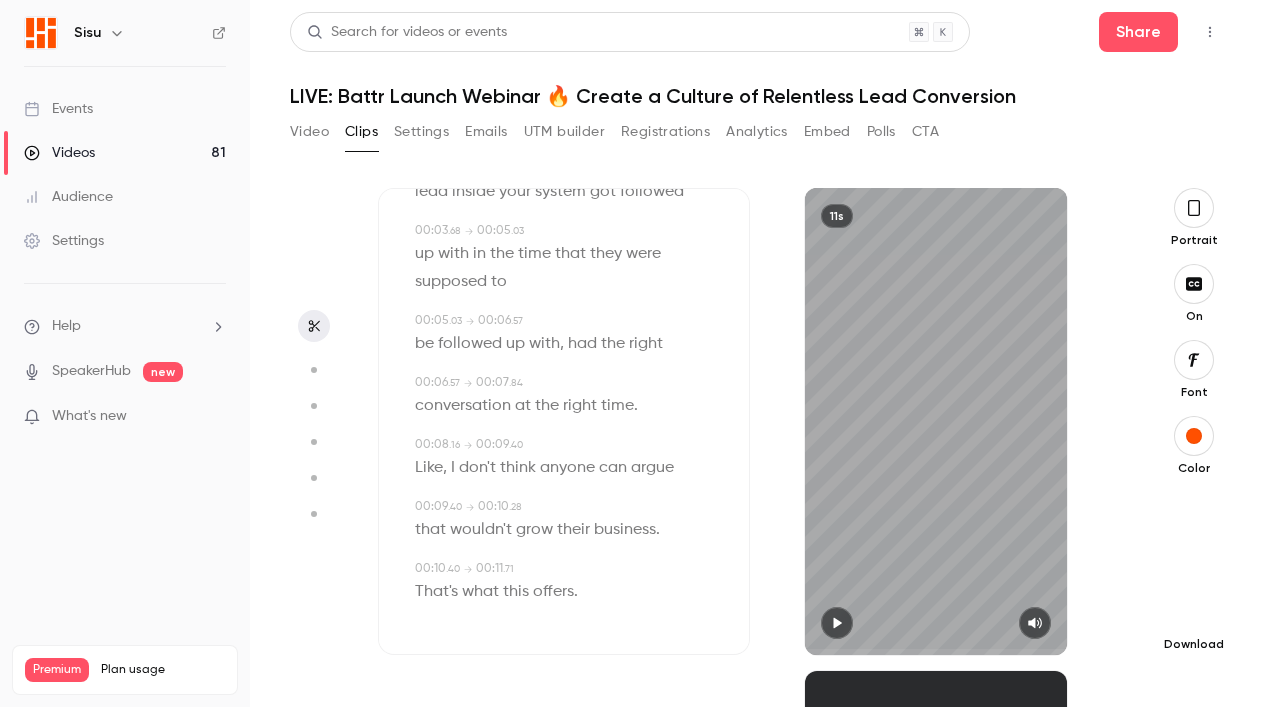 click 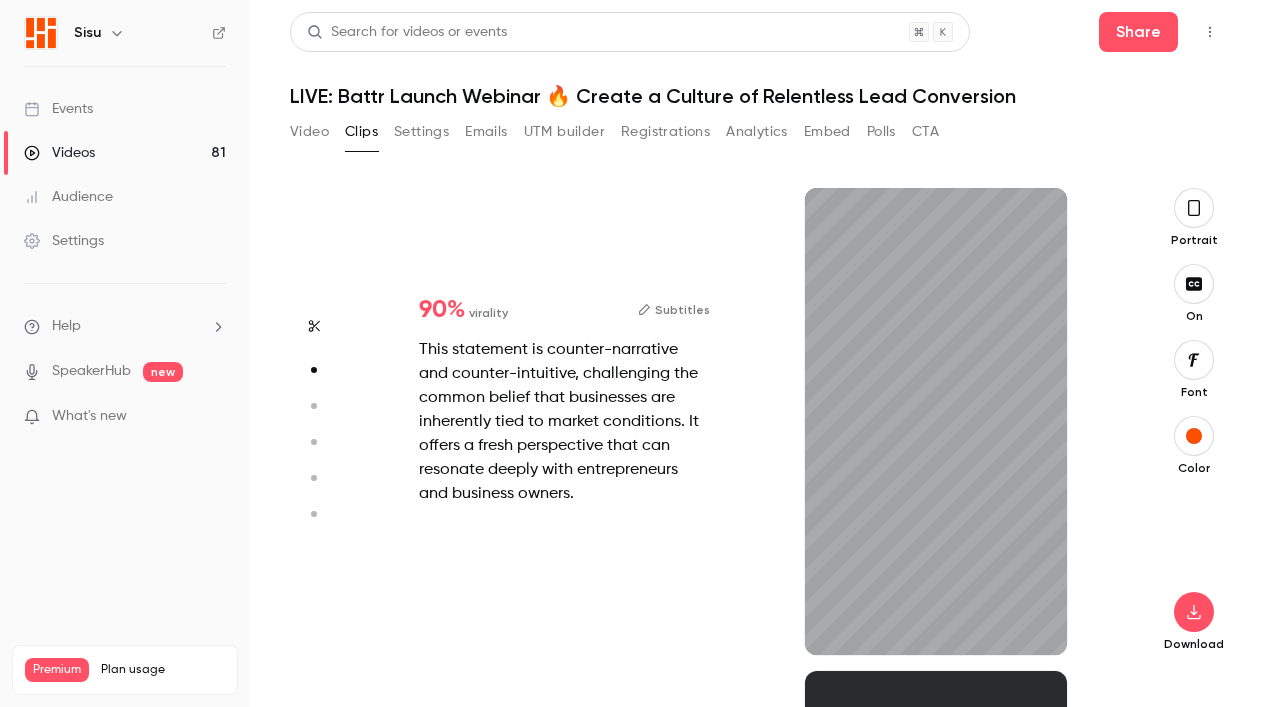 scroll, scrollTop: 483, scrollLeft: 0, axis: vertical 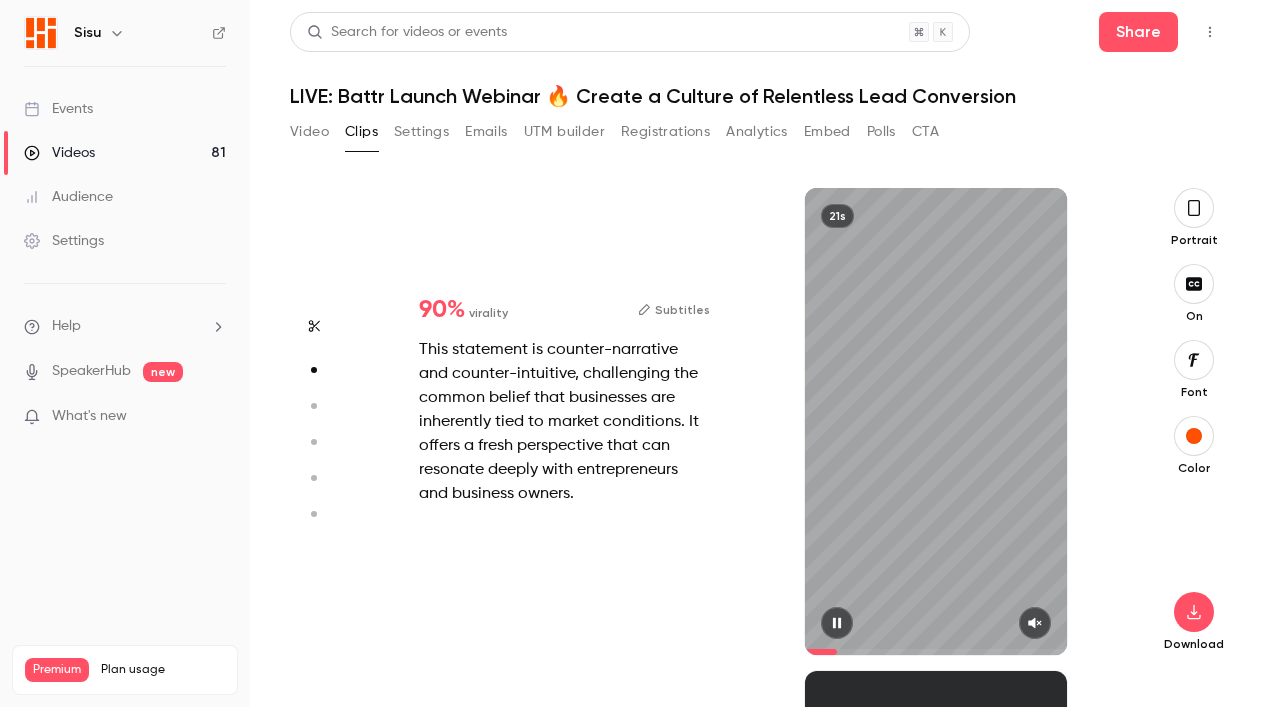 type on "*" 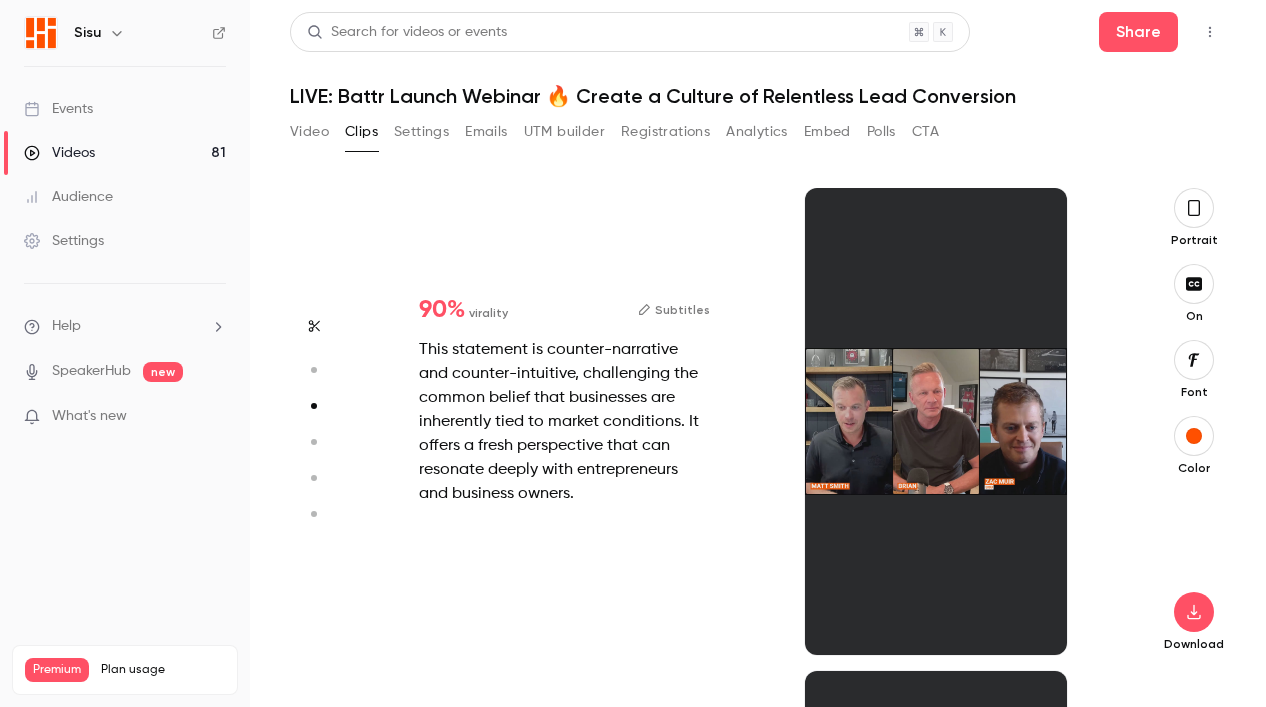 scroll, scrollTop: 966, scrollLeft: 0, axis: vertical 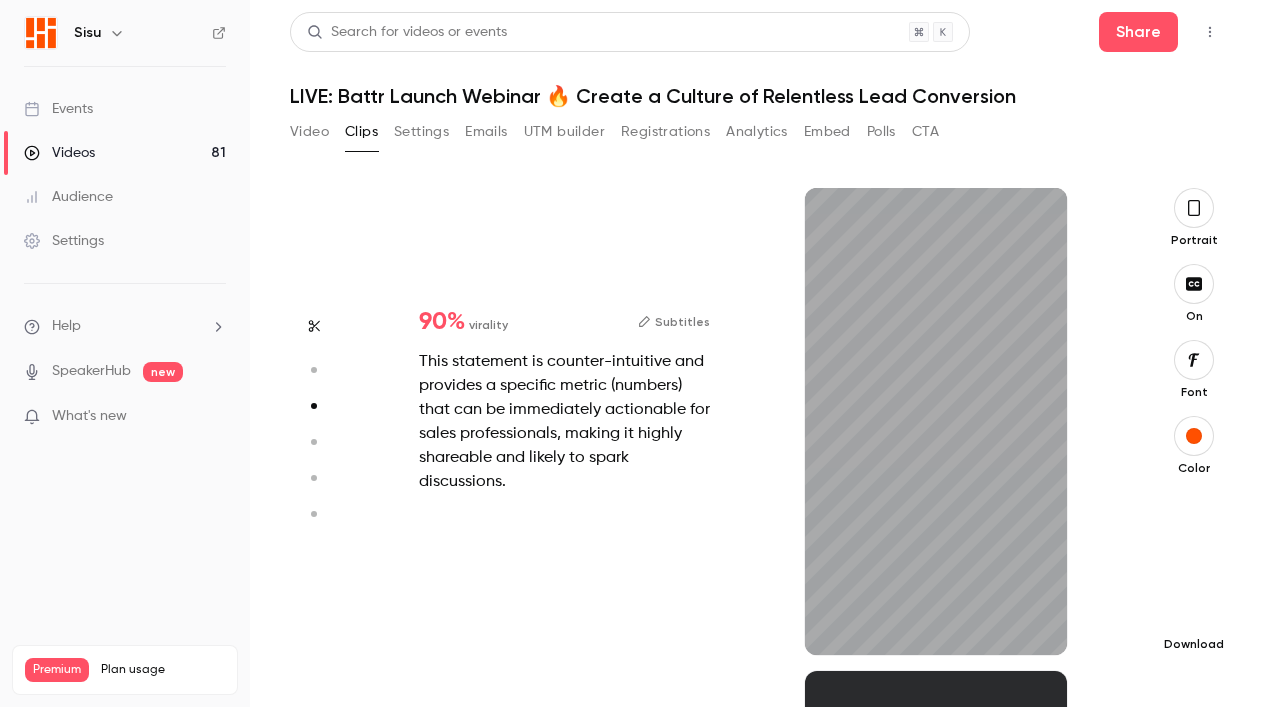 click 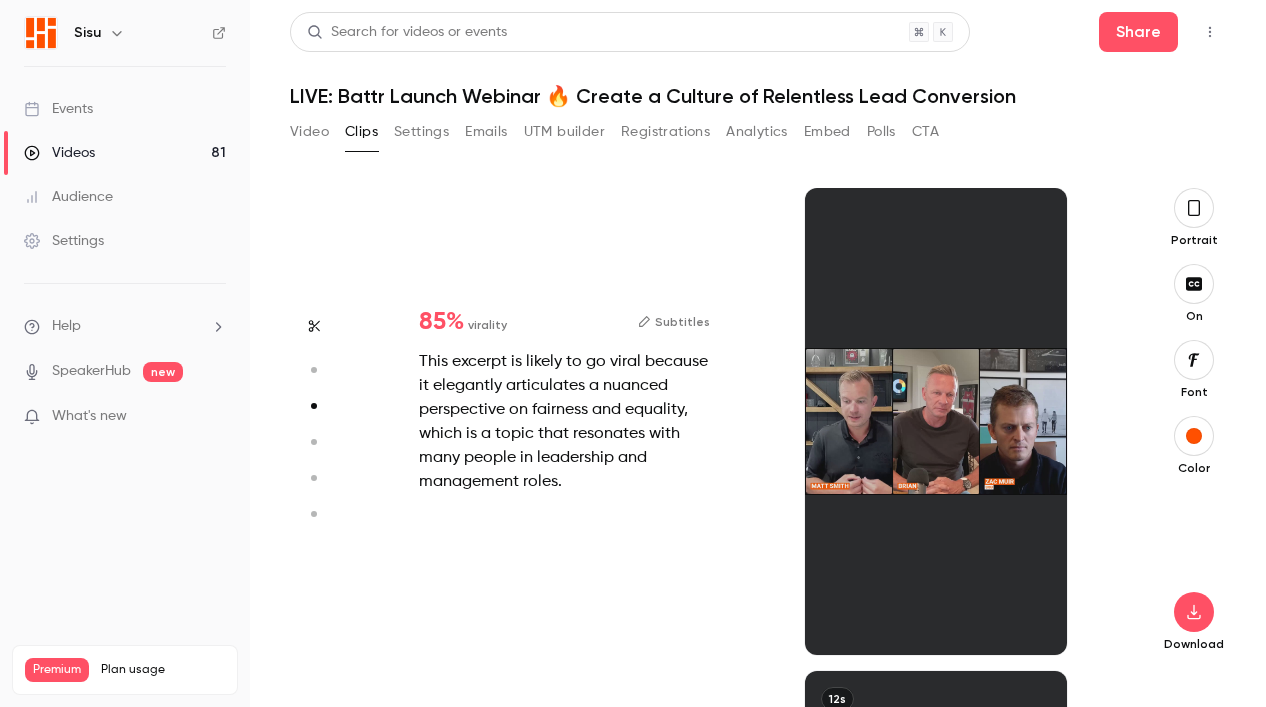 type on "*" 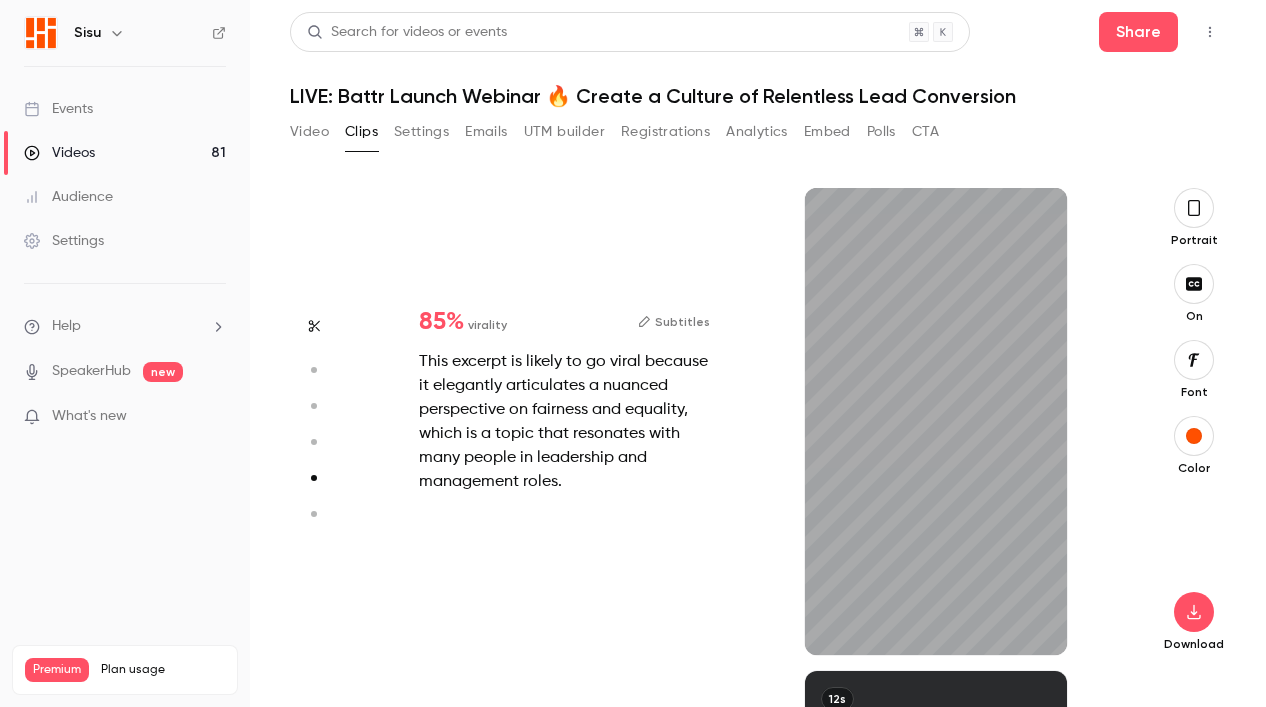 scroll, scrollTop: 1932, scrollLeft: 0, axis: vertical 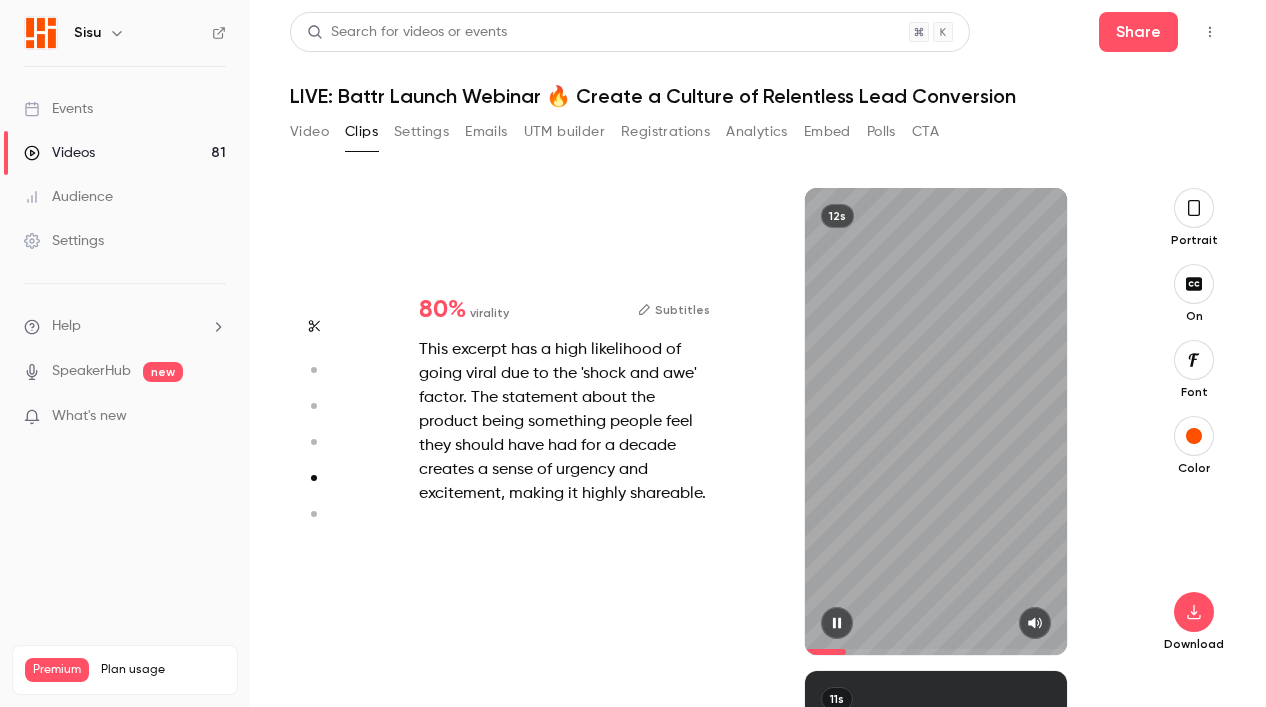 click at bounding box center (837, 623) 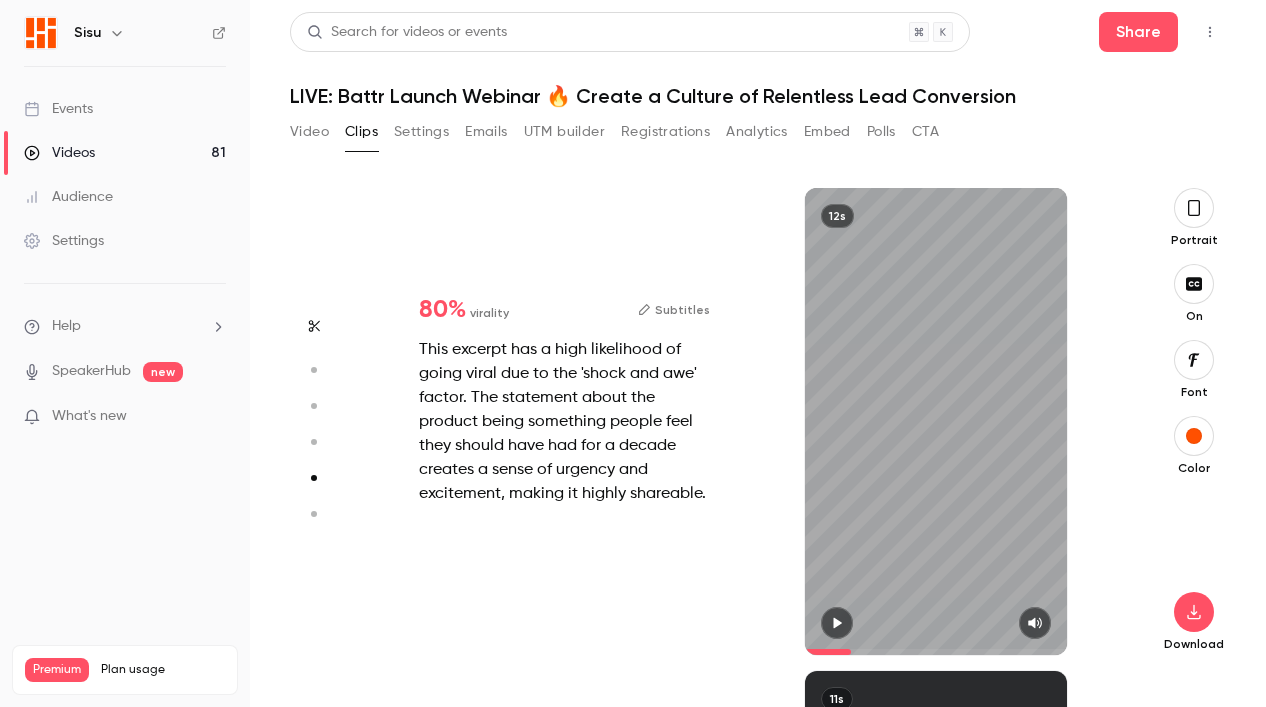 type on "*" 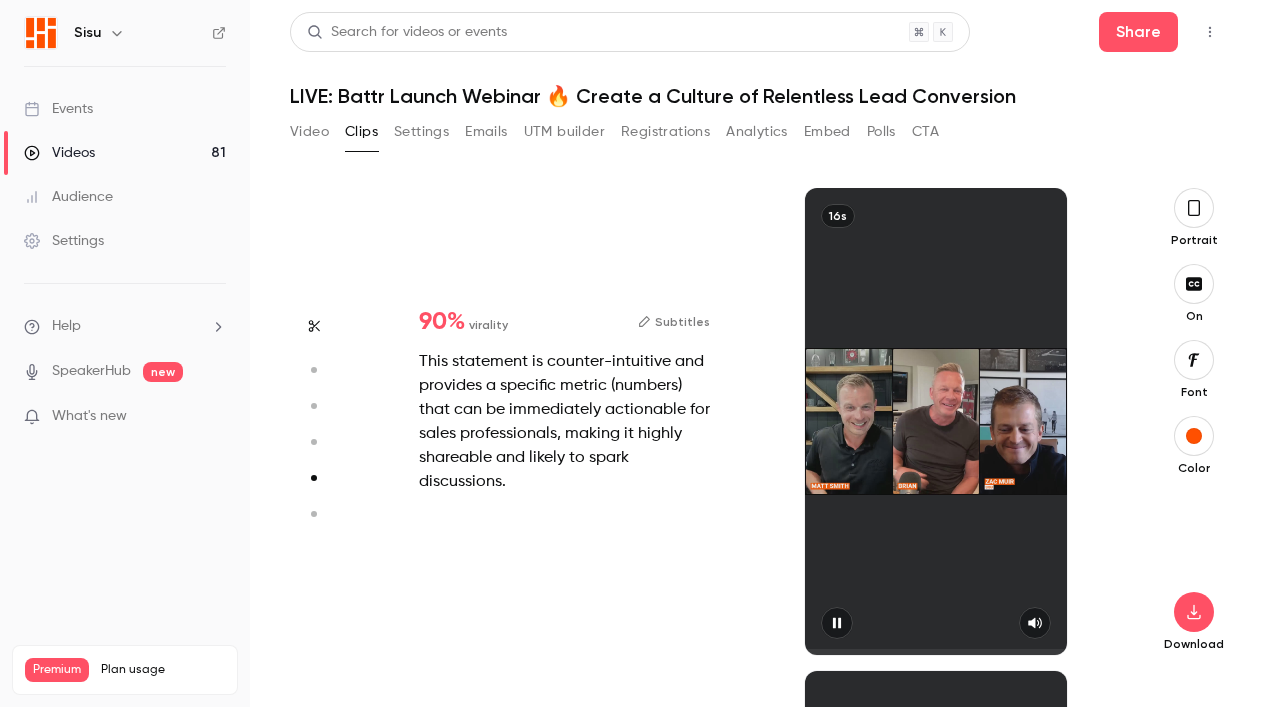 scroll, scrollTop: 483, scrollLeft: 0, axis: vertical 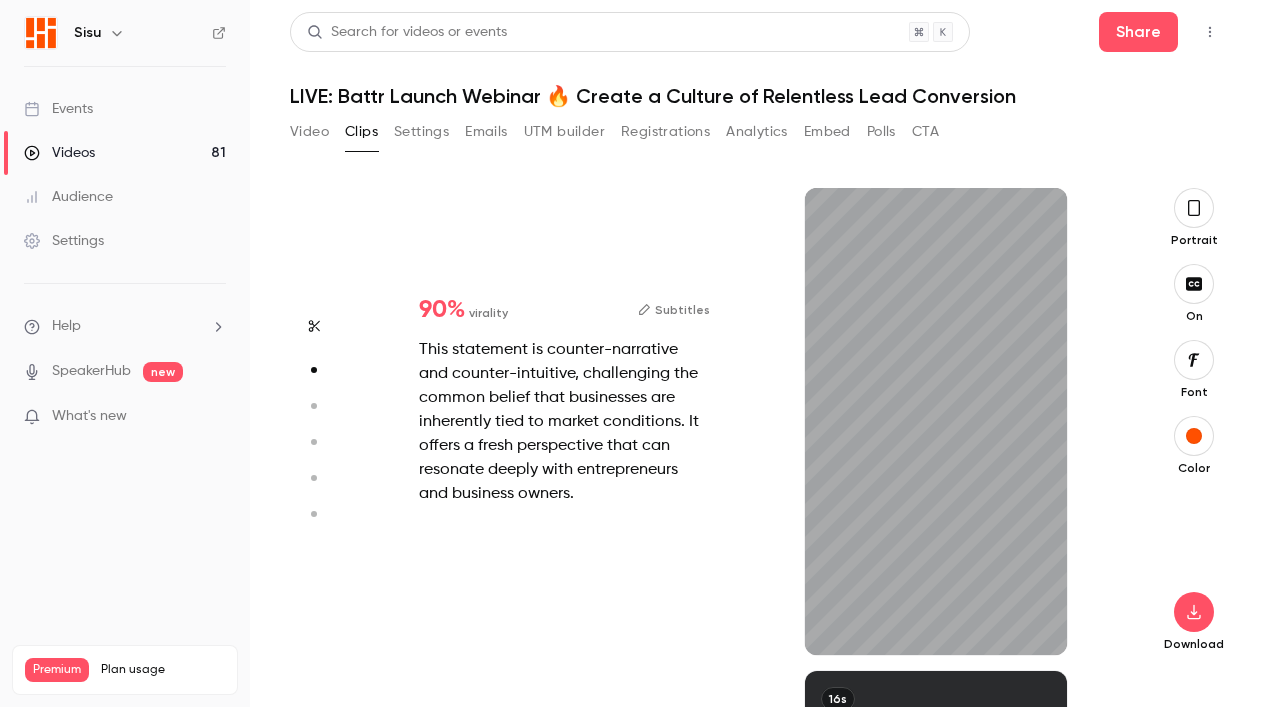 click at bounding box center [314, 326] 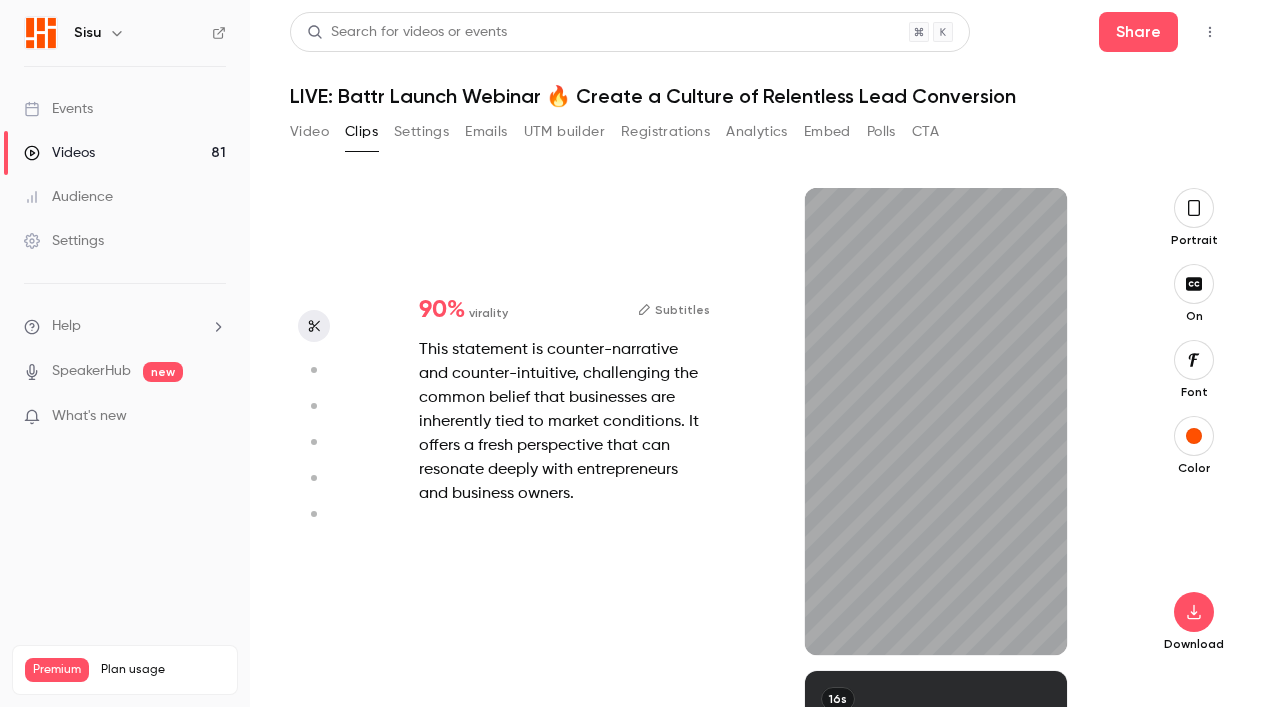 type on "*" 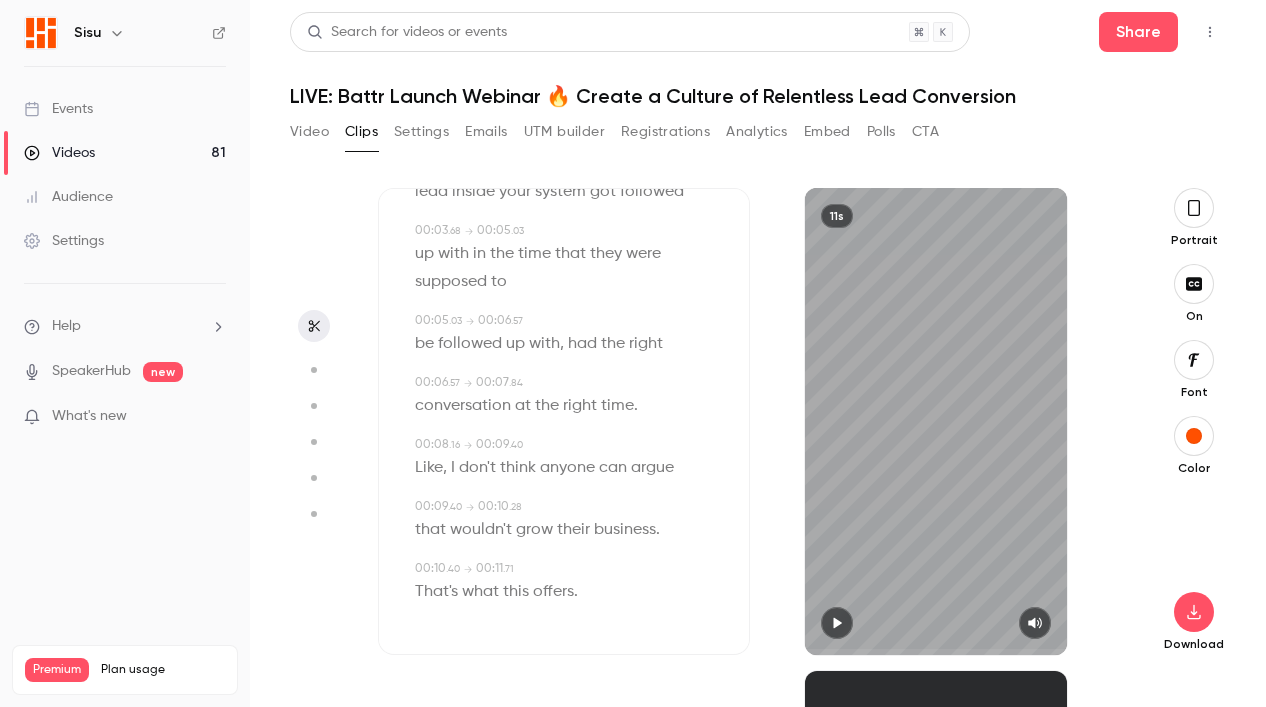 scroll, scrollTop: 0, scrollLeft: 0, axis: both 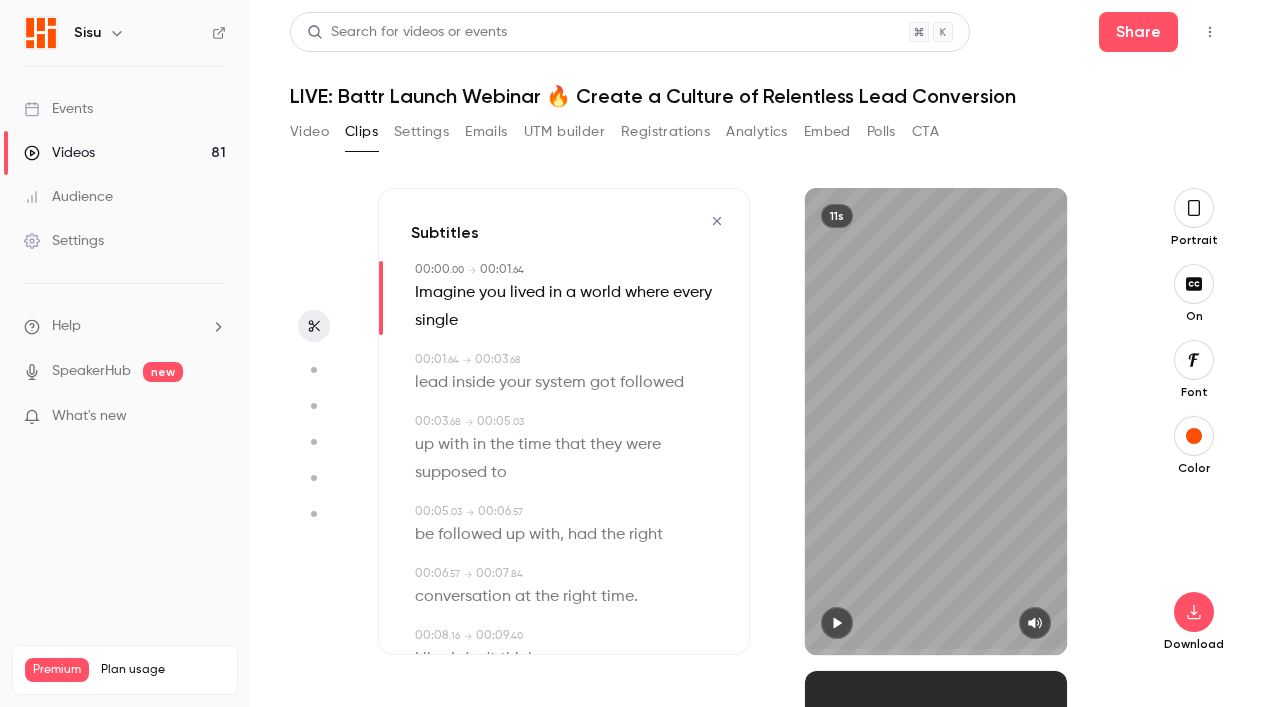 click 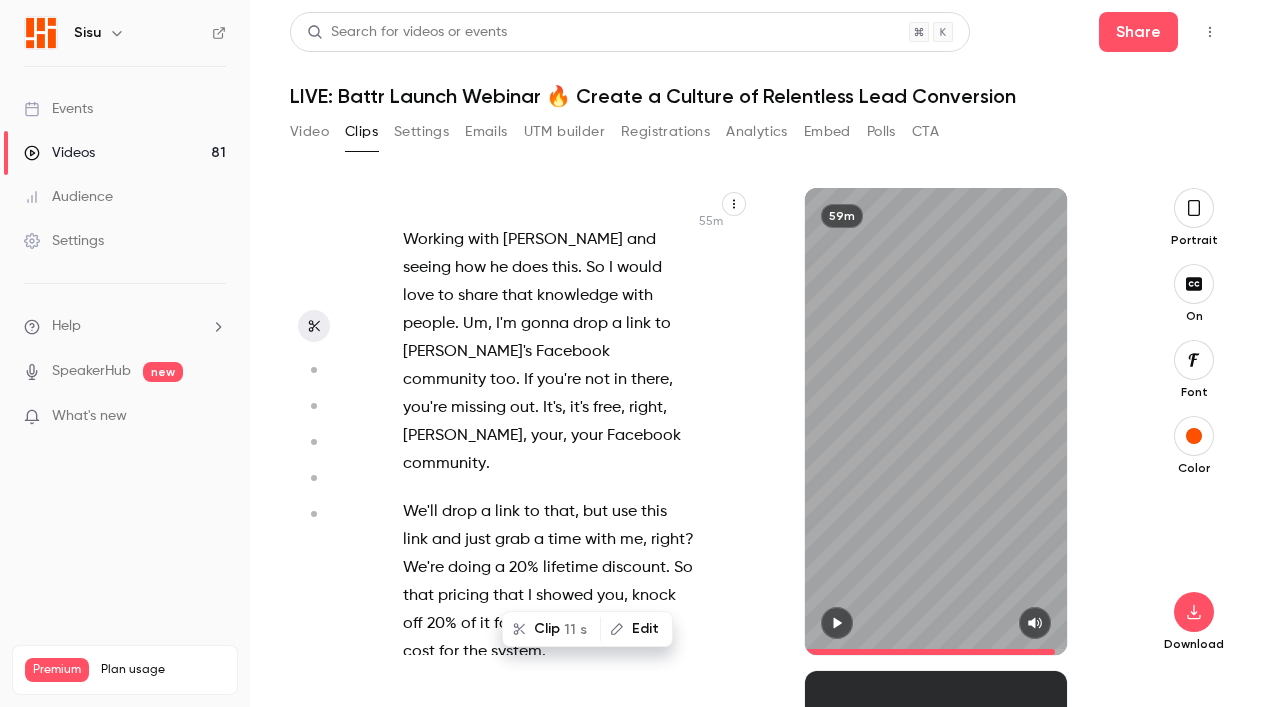 scroll, scrollTop: 56106, scrollLeft: 0, axis: vertical 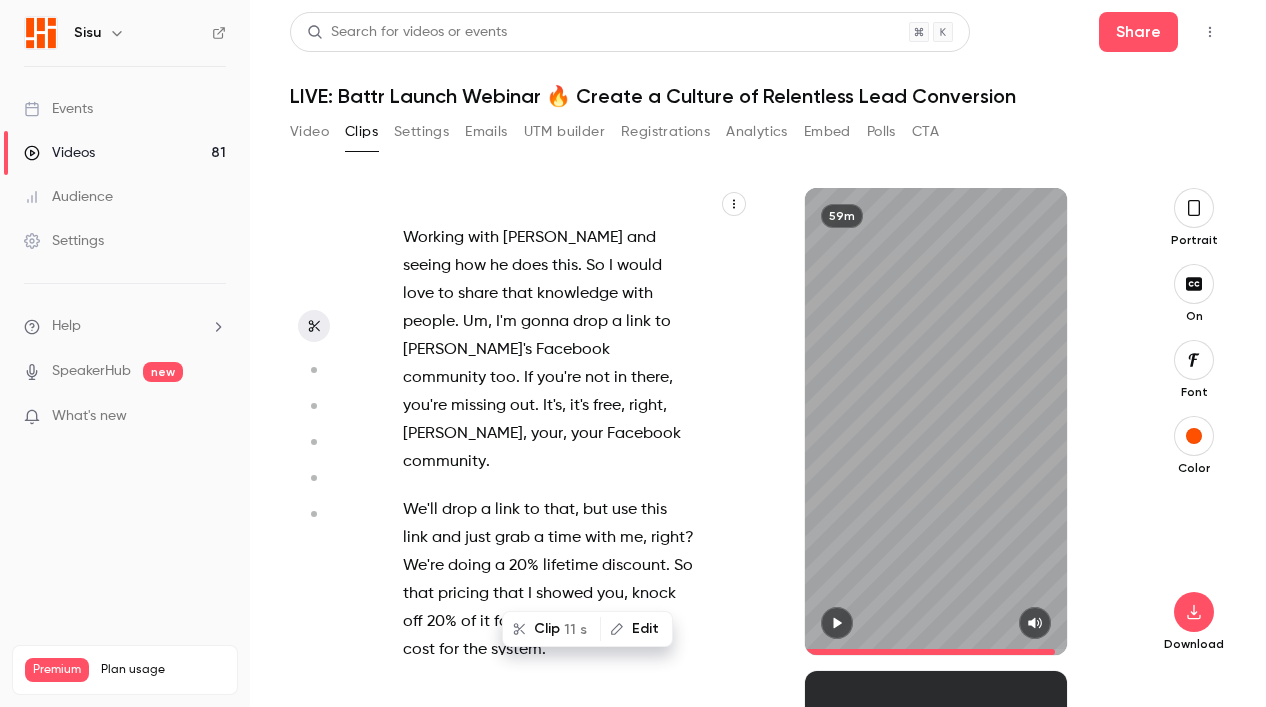 click on "the" at bounding box center [670, -1258] 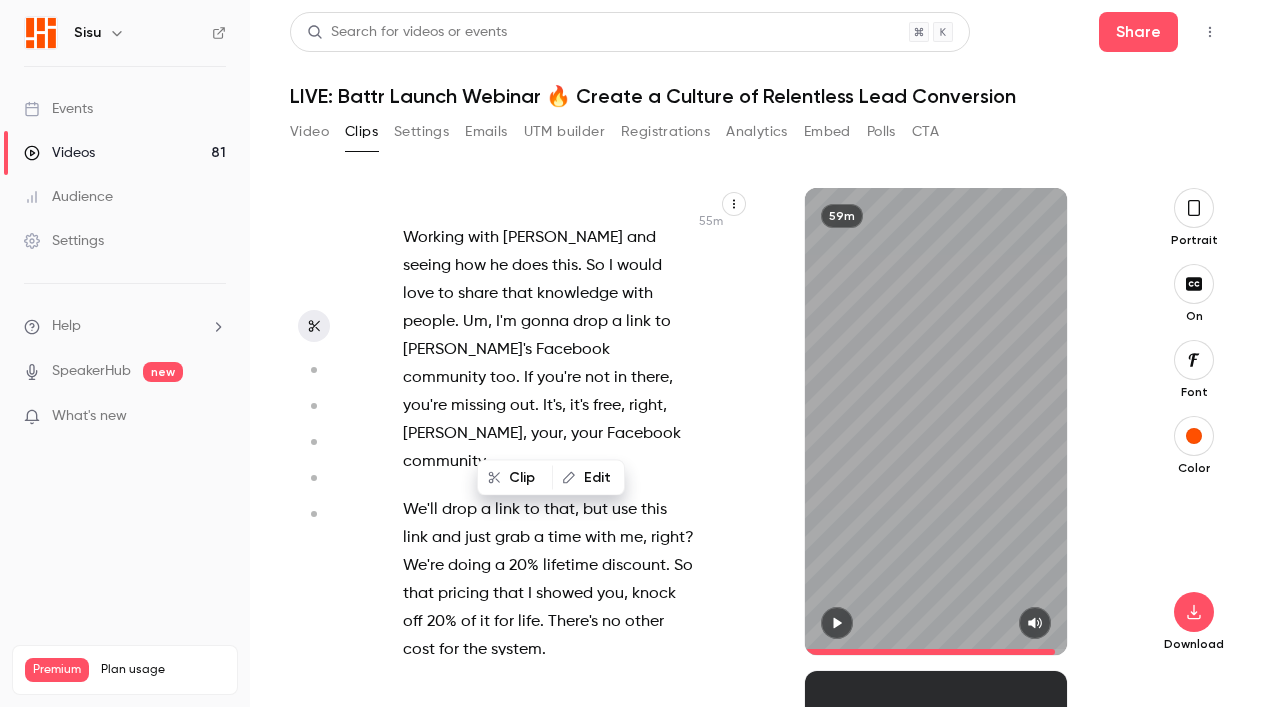 scroll, scrollTop: 56096, scrollLeft: 0, axis: vertical 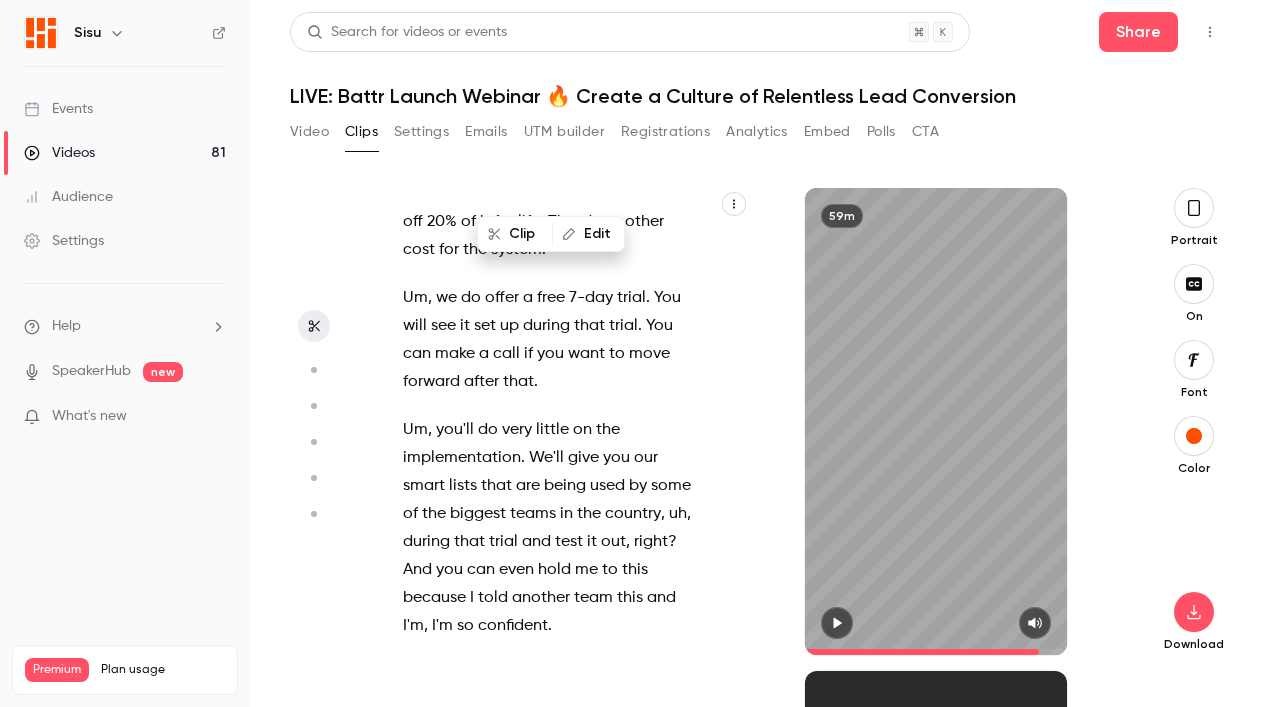 drag, startPoint x: 498, startPoint y: 429, endPoint x: 653, endPoint y: 539, distance: 190.06578 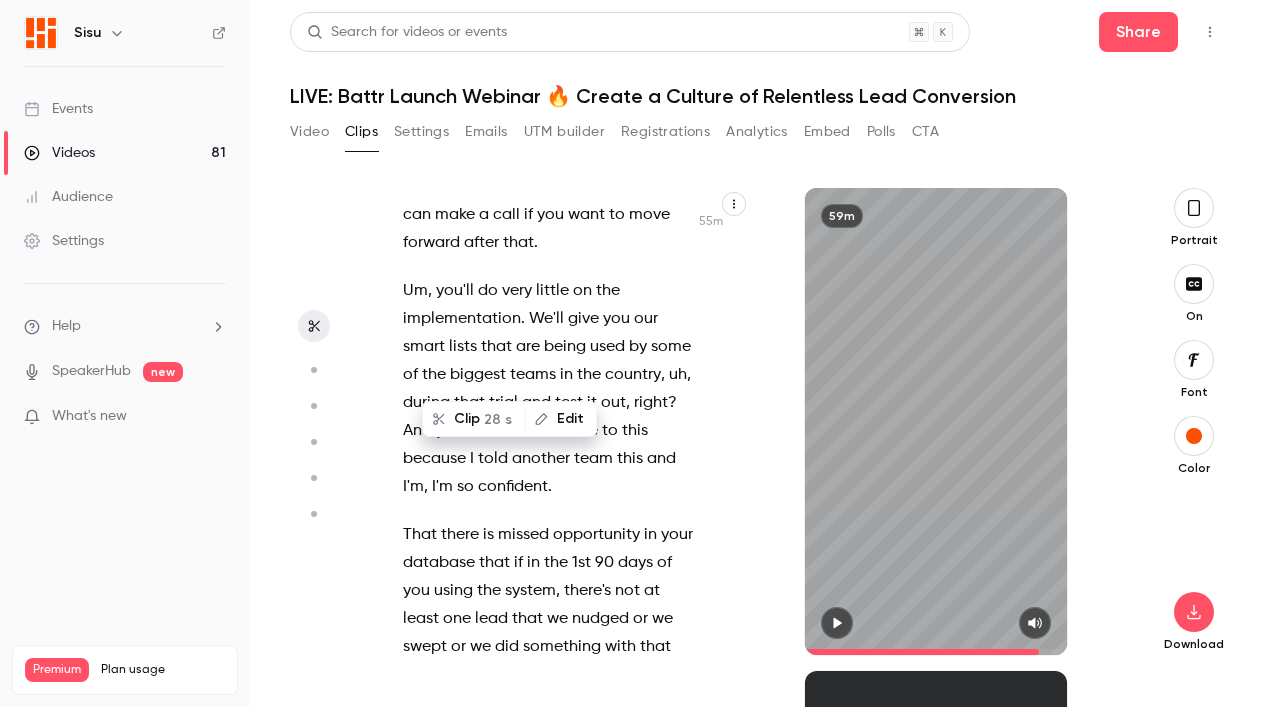scroll, scrollTop: 56642, scrollLeft: 0, axis: vertical 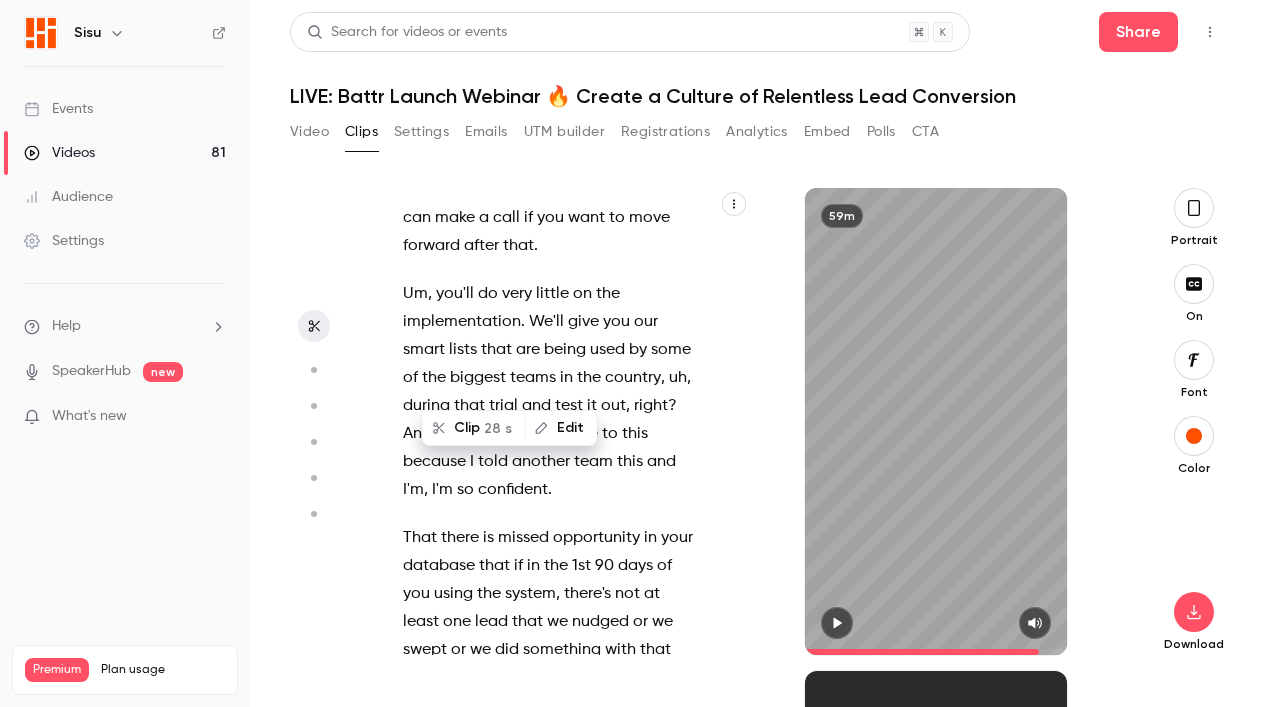 click on "If" at bounding box center [407, -1230] 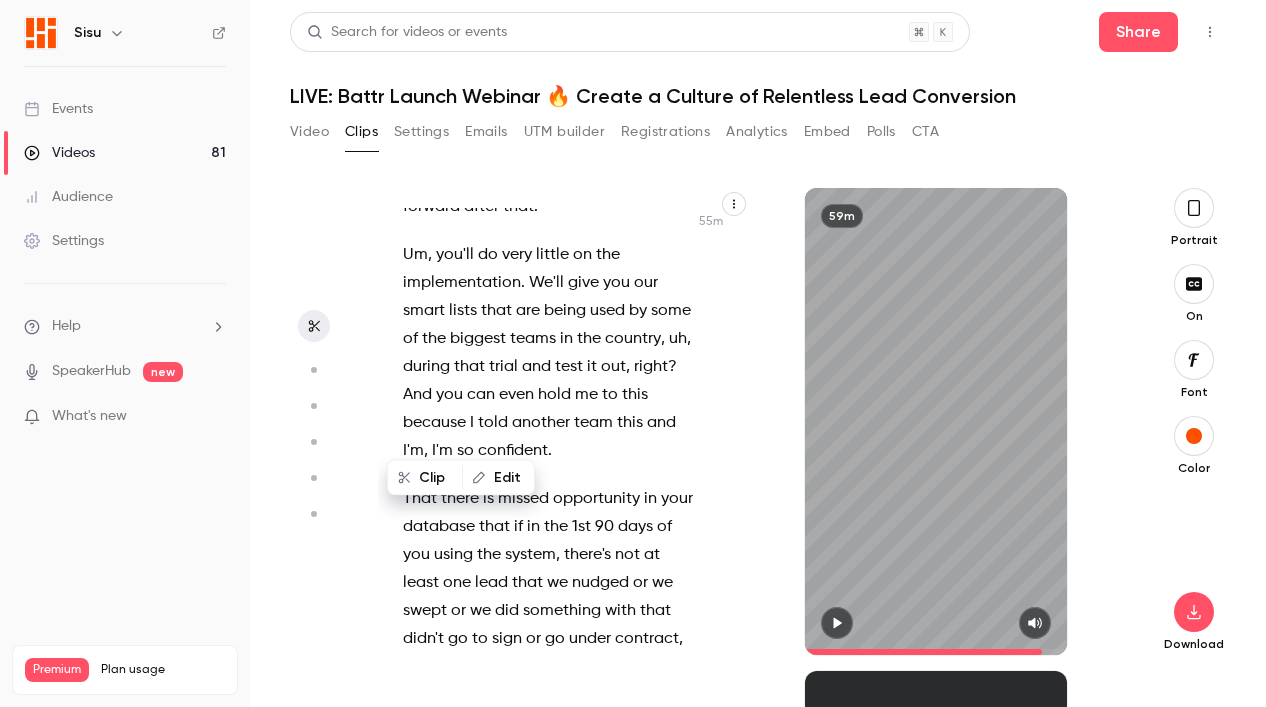 scroll, scrollTop: 56688, scrollLeft: 0, axis: vertical 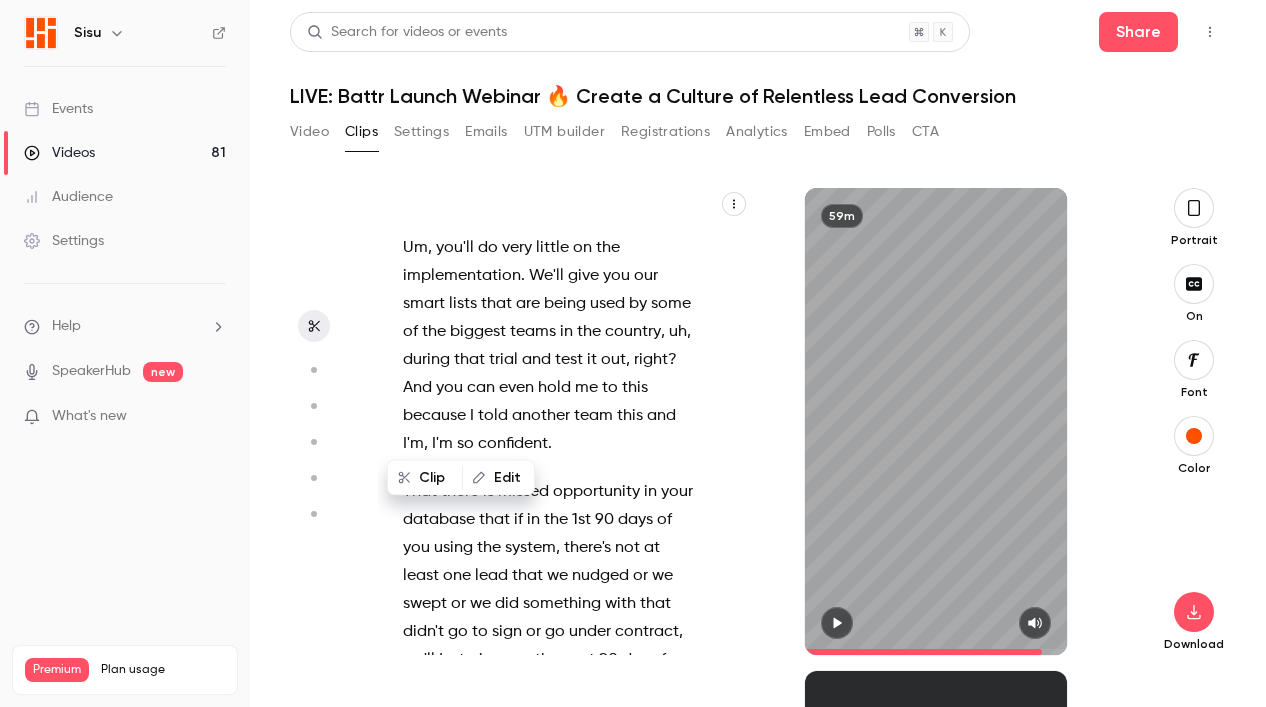 drag, startPoint x: 402, startPoint y: 431, endPoint x: 616, endPoint y: 512, distance: 228.81651 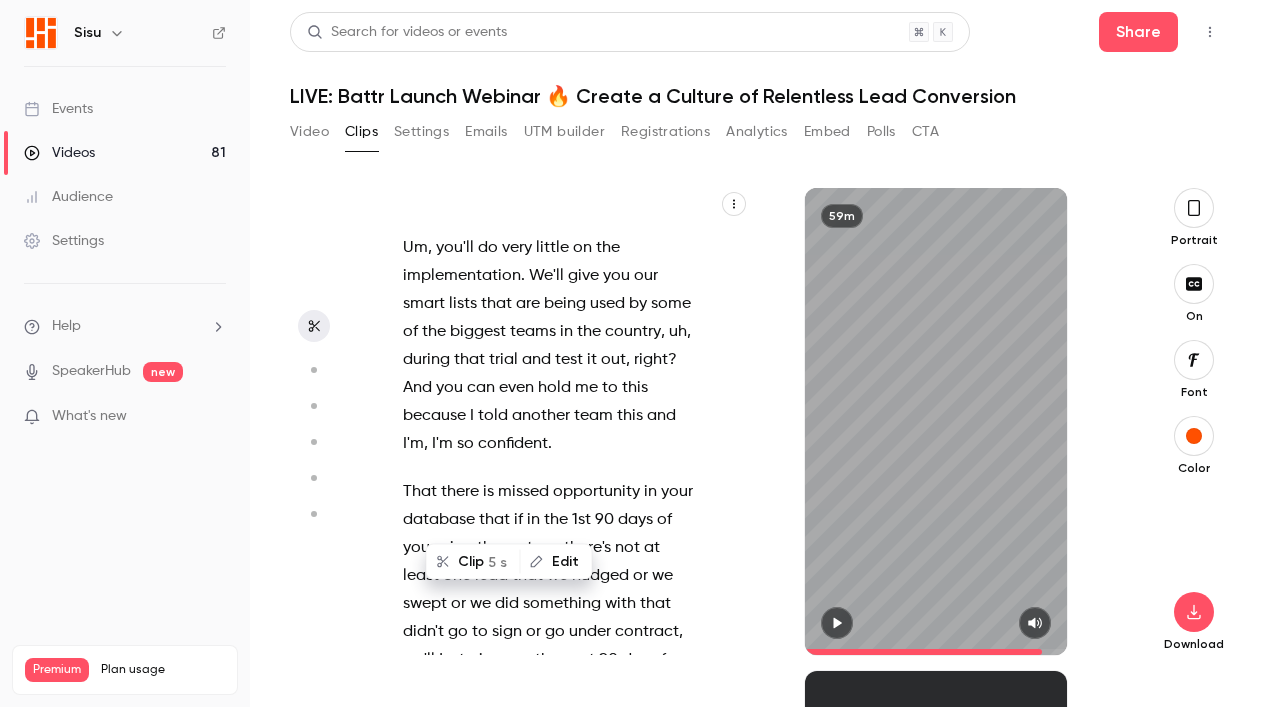 click on "Clip 5 s" at bounding box center [473, 562] 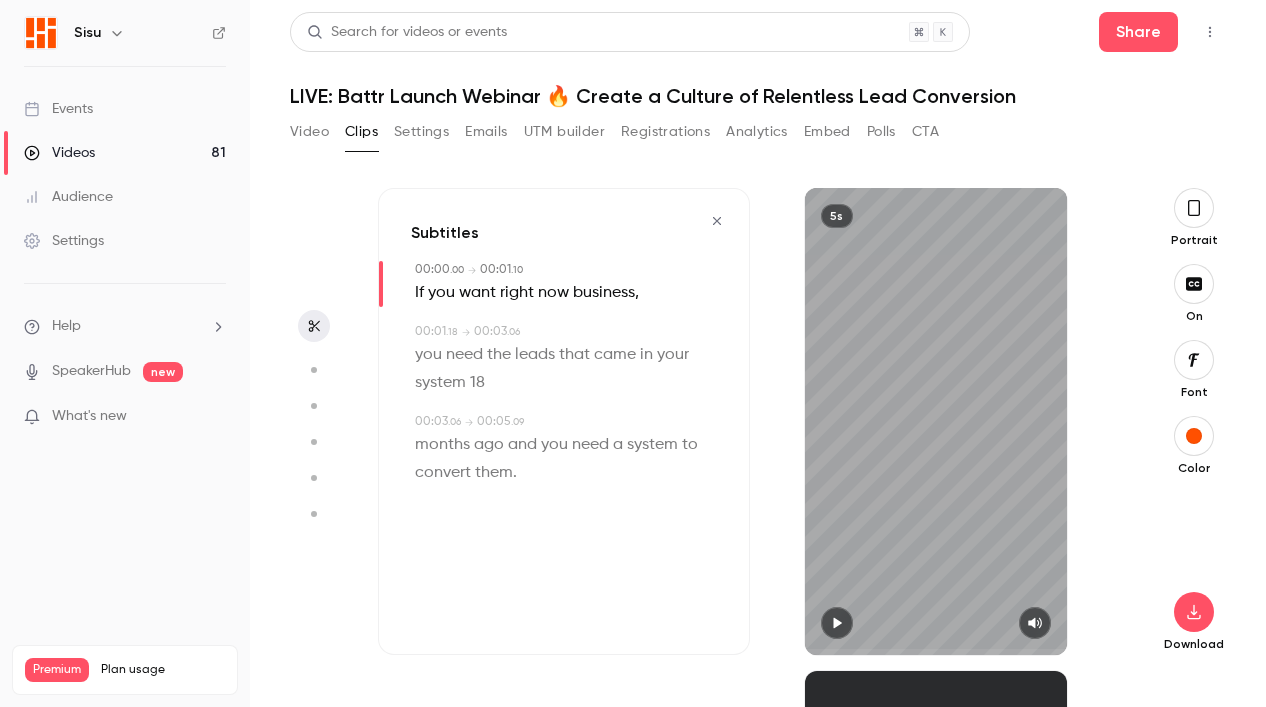 click 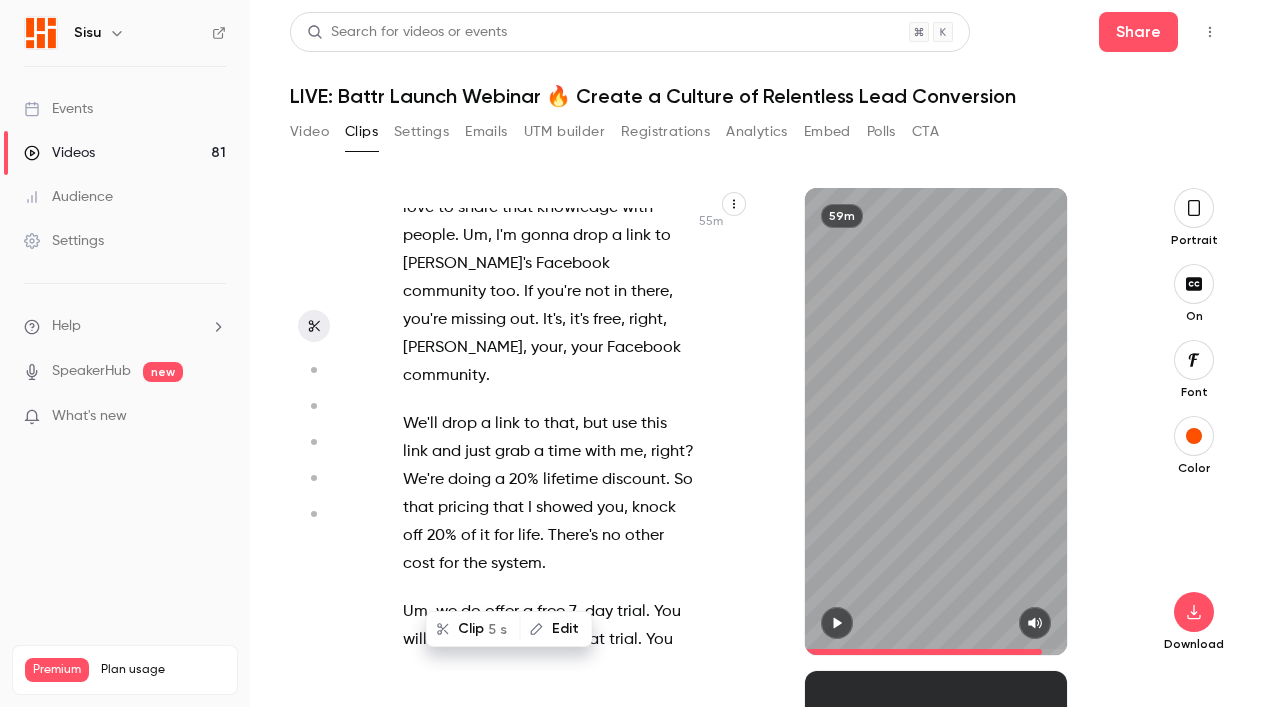 scroll, scrollTop: 56184, scrollLeft: 0, axis: vertical 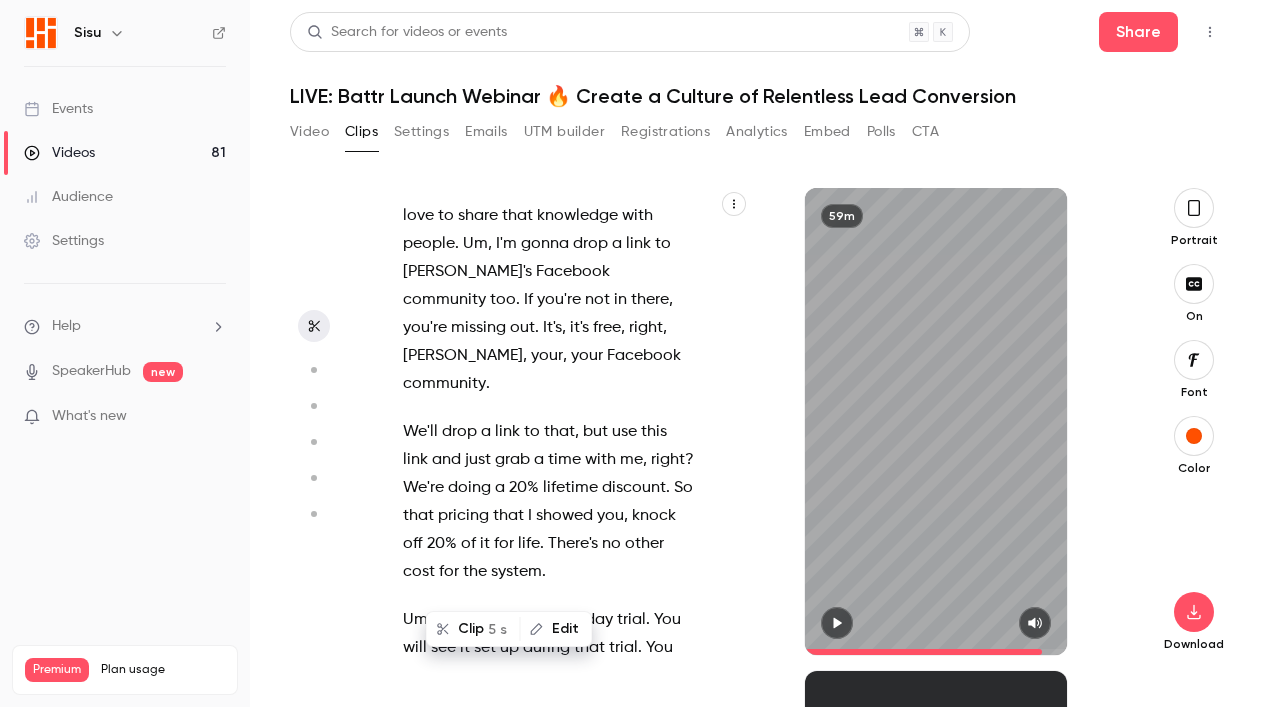 drag, startPoint x: 495, startPoint y: 345, endPoint x: 694, endPoint y: 599, distance: 322.67166 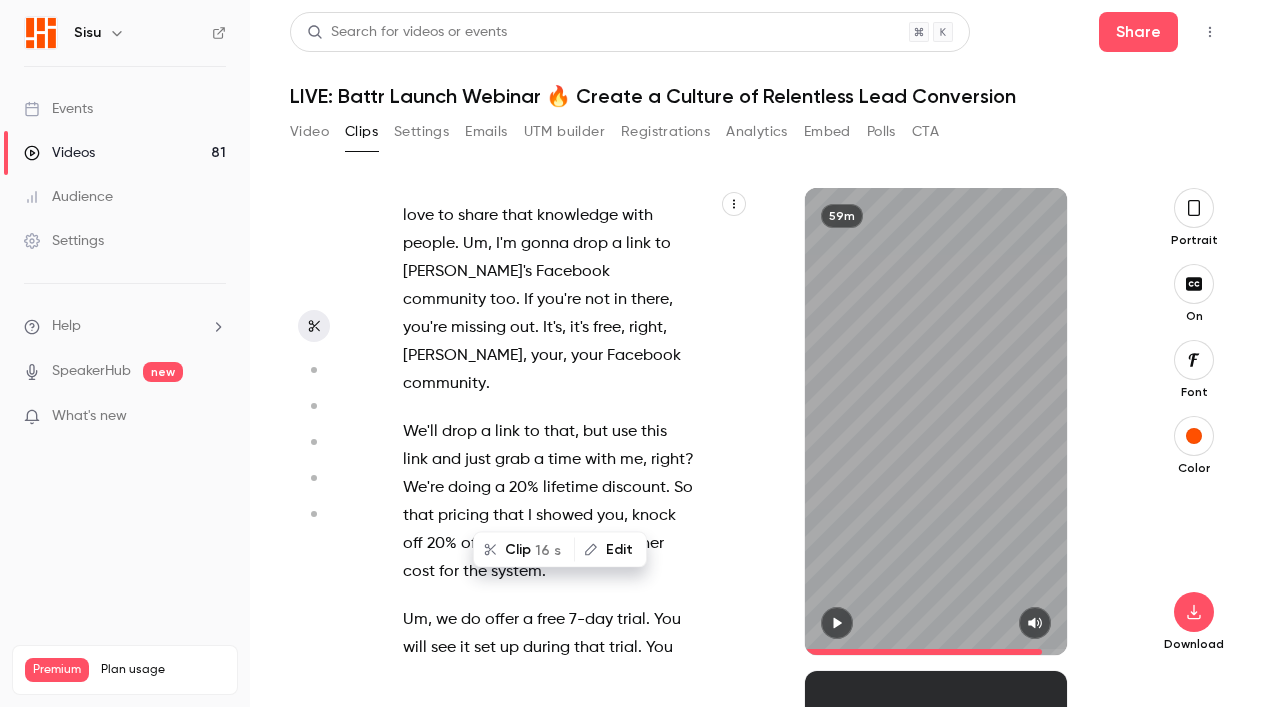 type on "******" 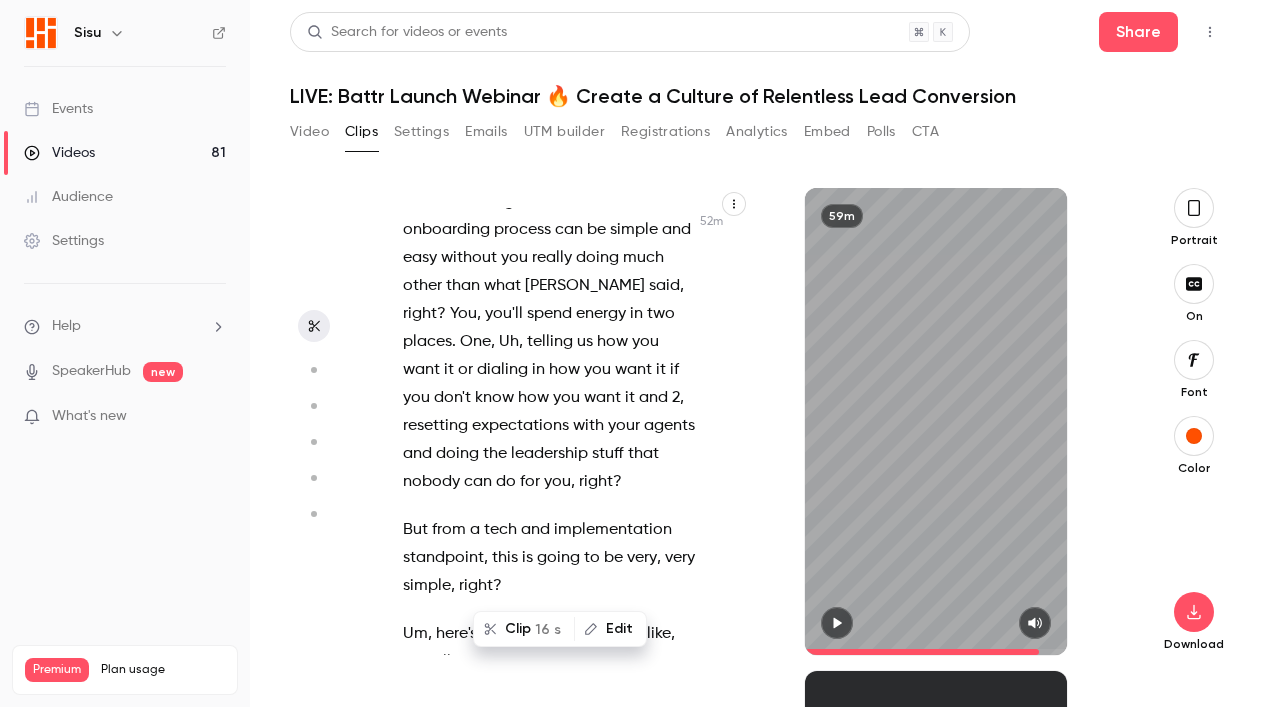 scroll, scrollTop: 53210, scrollLeft: 0, axis: vertical 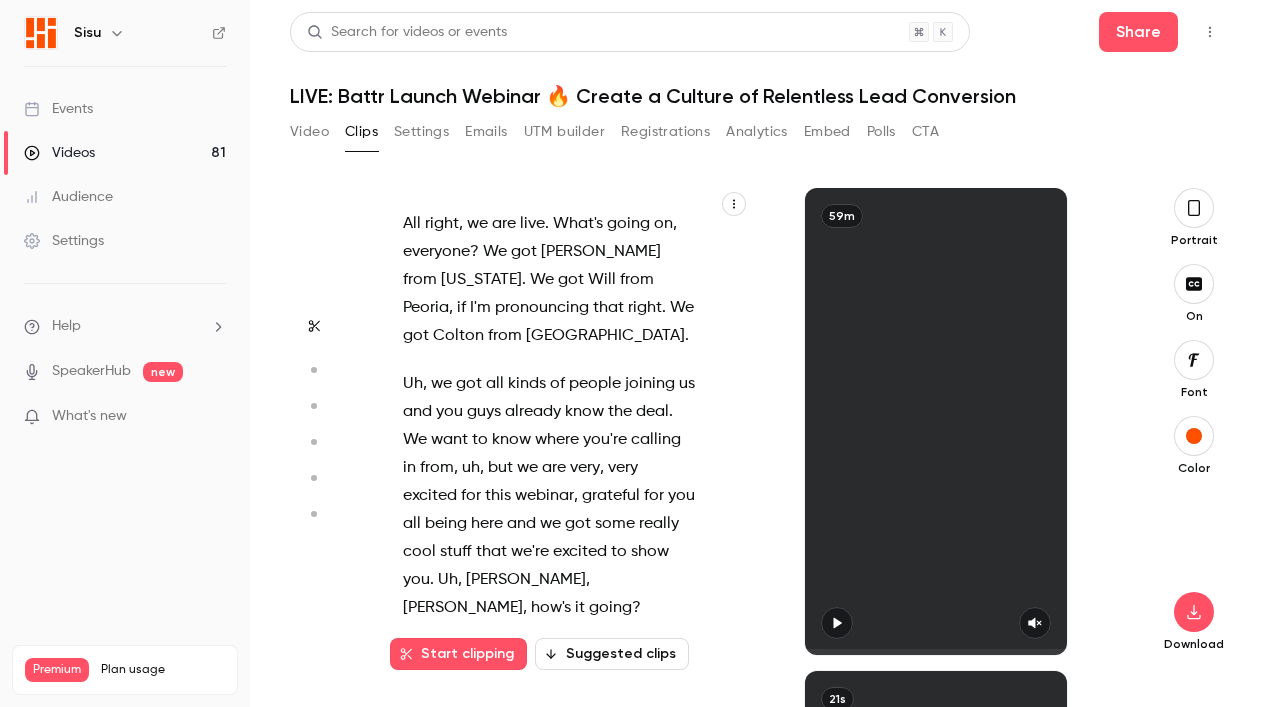 click on "Events" at bounding box center [125, 109] 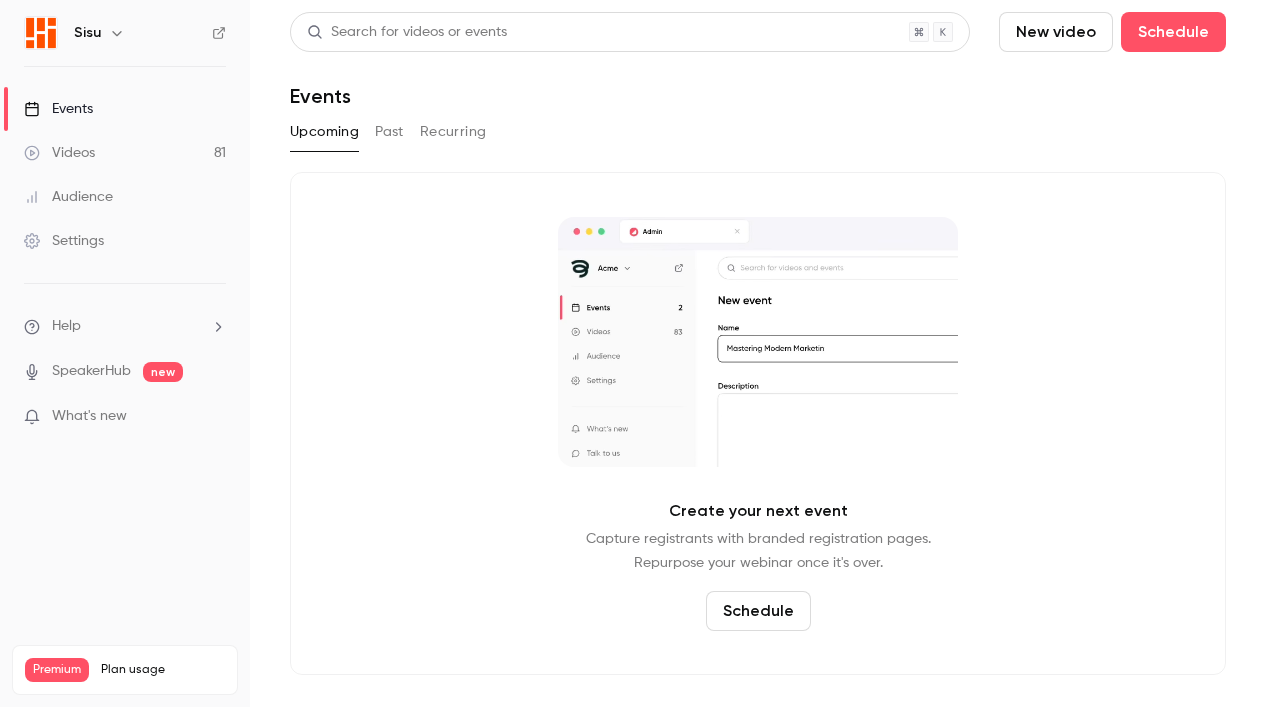 click on "Past" at bounding box center (389, 132) 